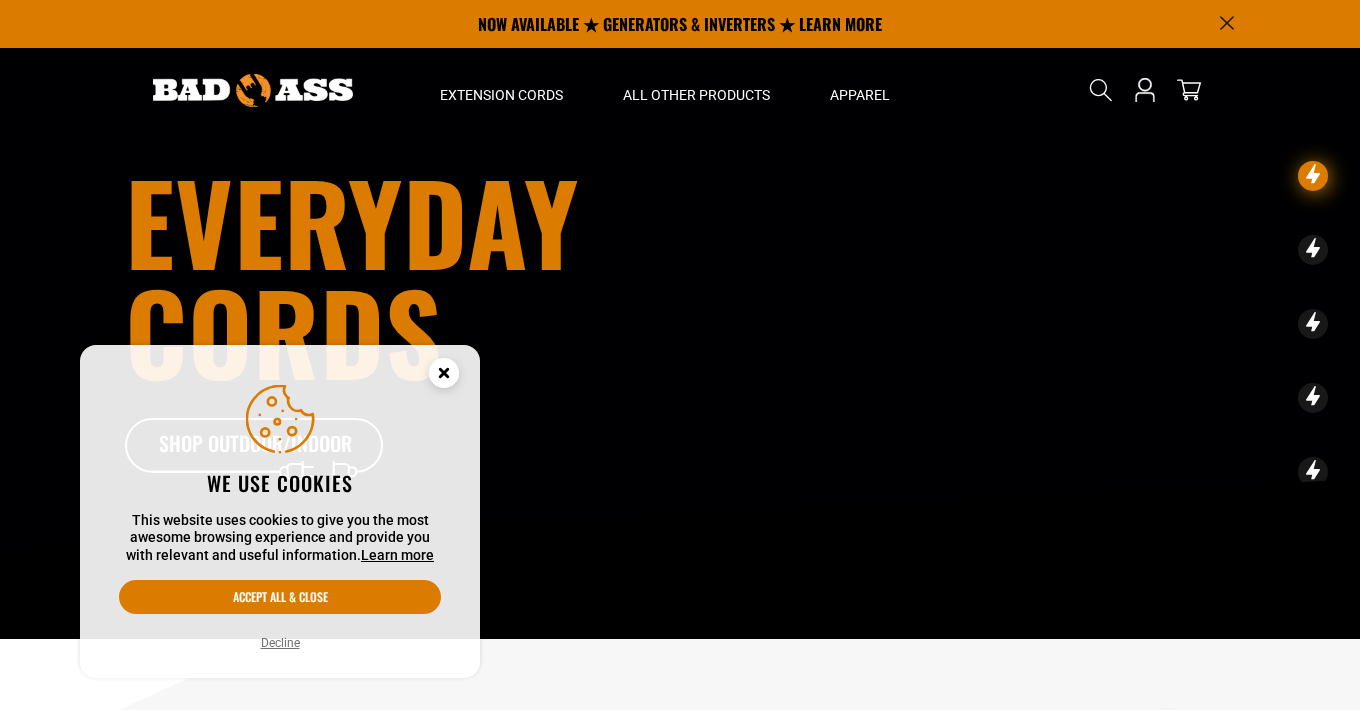 scroll, scrollTop: 0, scrollLeft: 0, axis: both 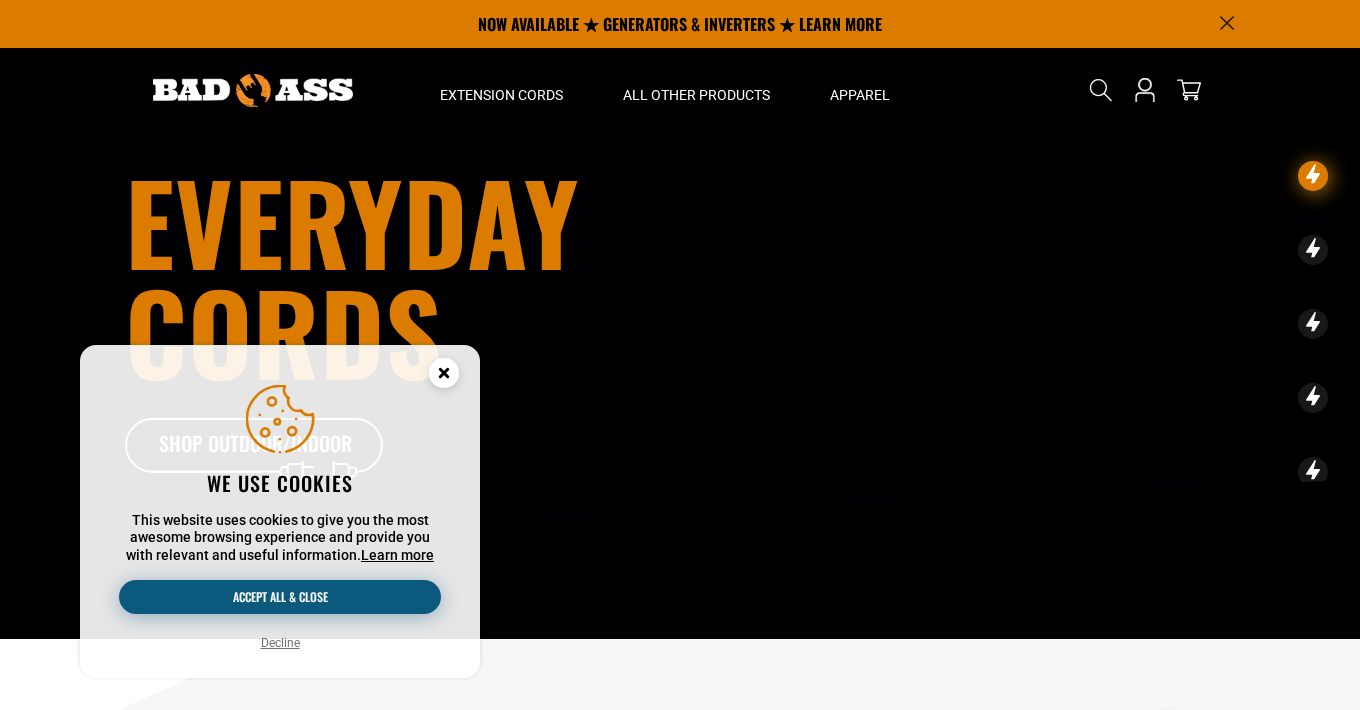 click on "Accept all & close" at bounding box center [280, 597] 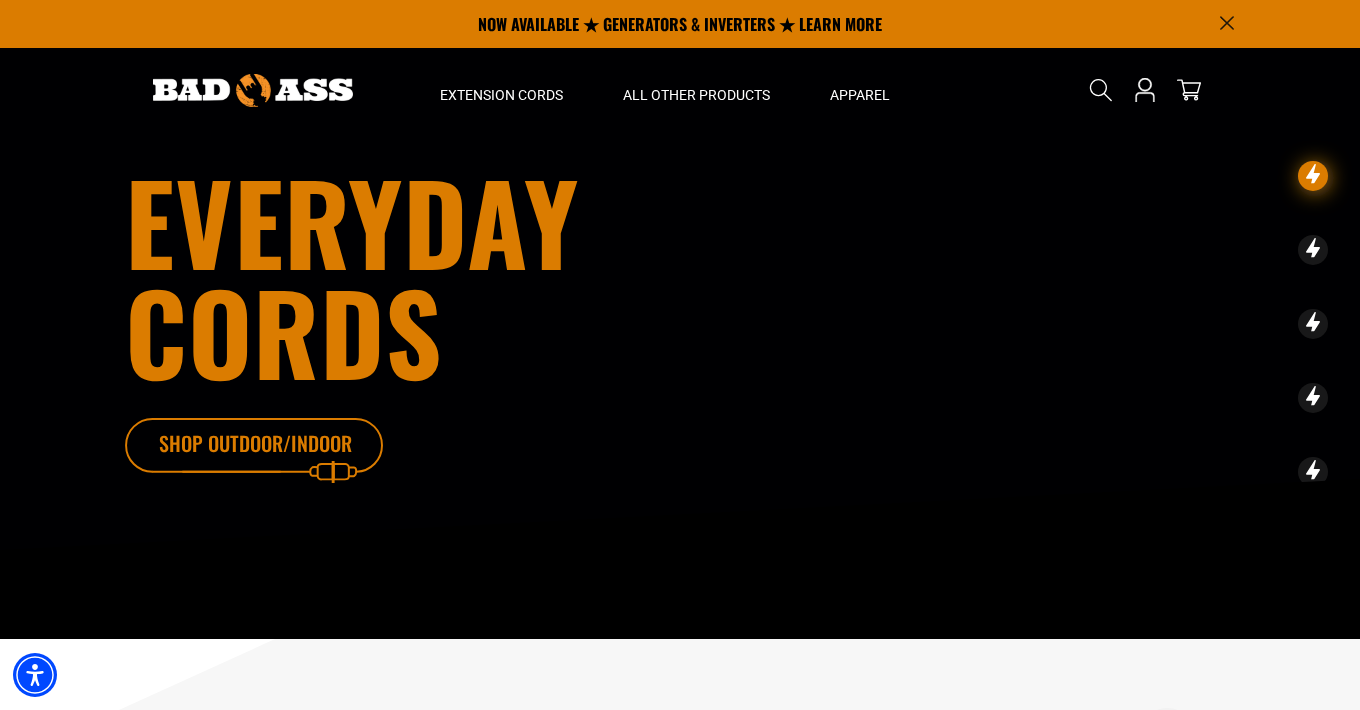 click 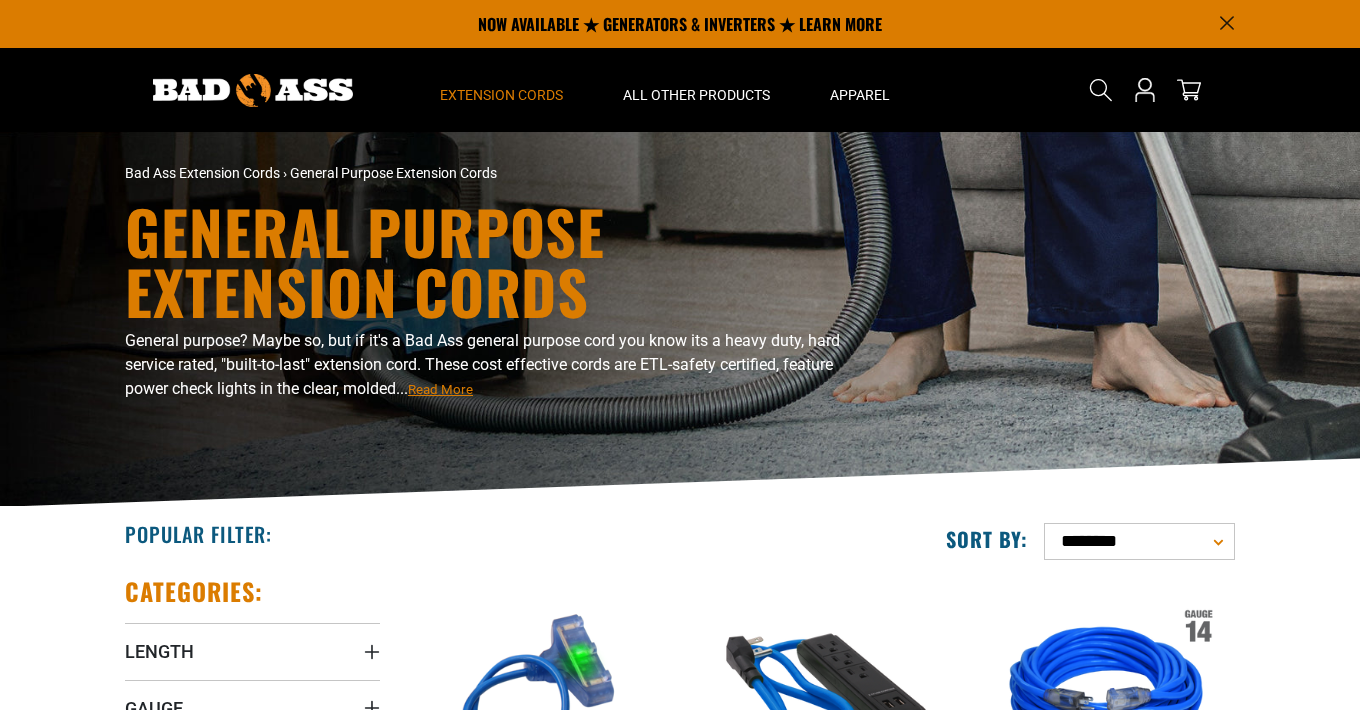 scroll, scrollTop: 159, scrollLeft: 0, axis: vertical 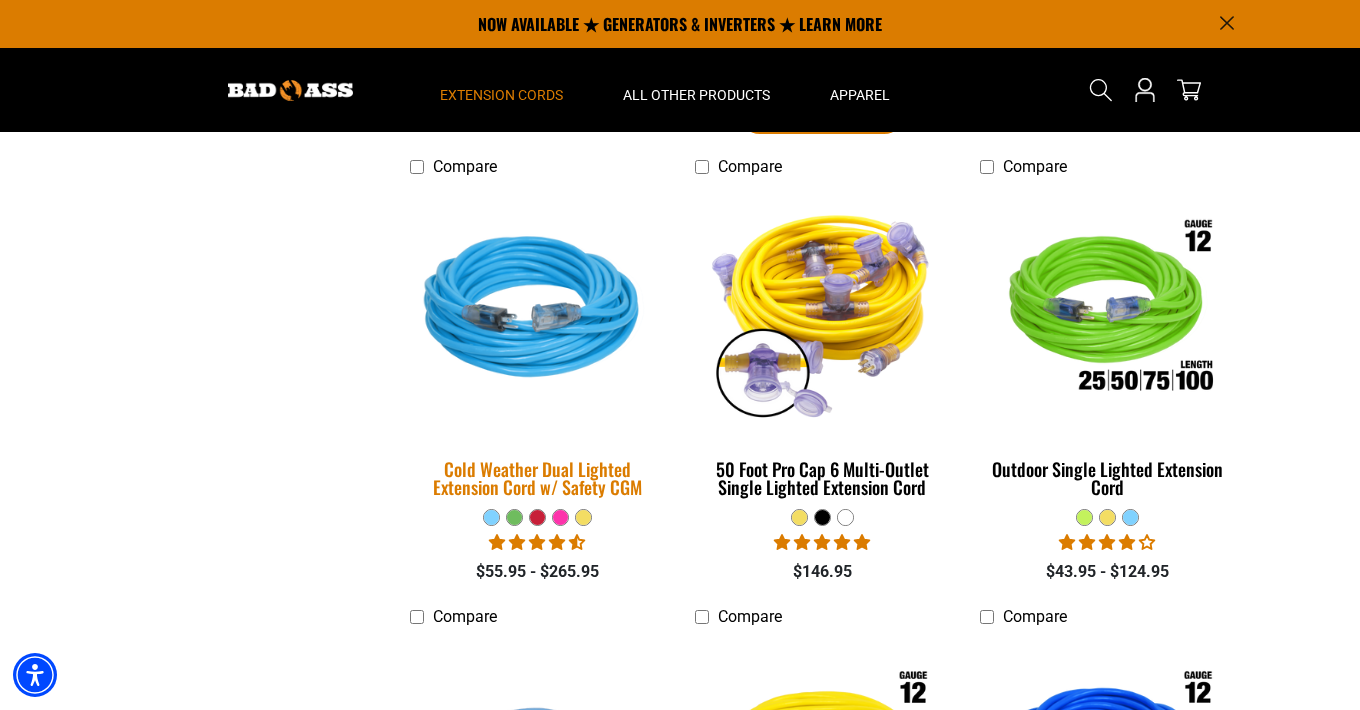 click on "Cold Weather Dual Lighted Extension Cord w/ Safety CGM" at bounding box center (537, 478) 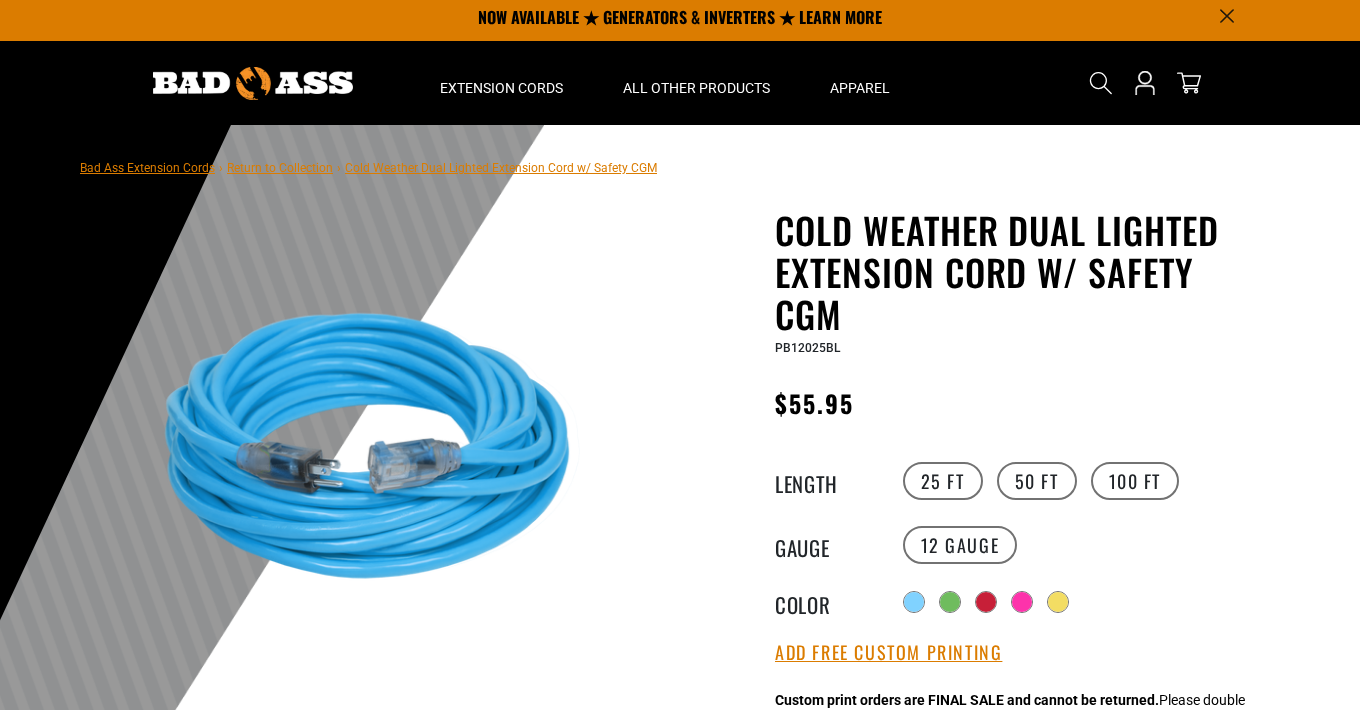 scroll, scrollTop: 157, scrollLeft: 0, axis: vertical 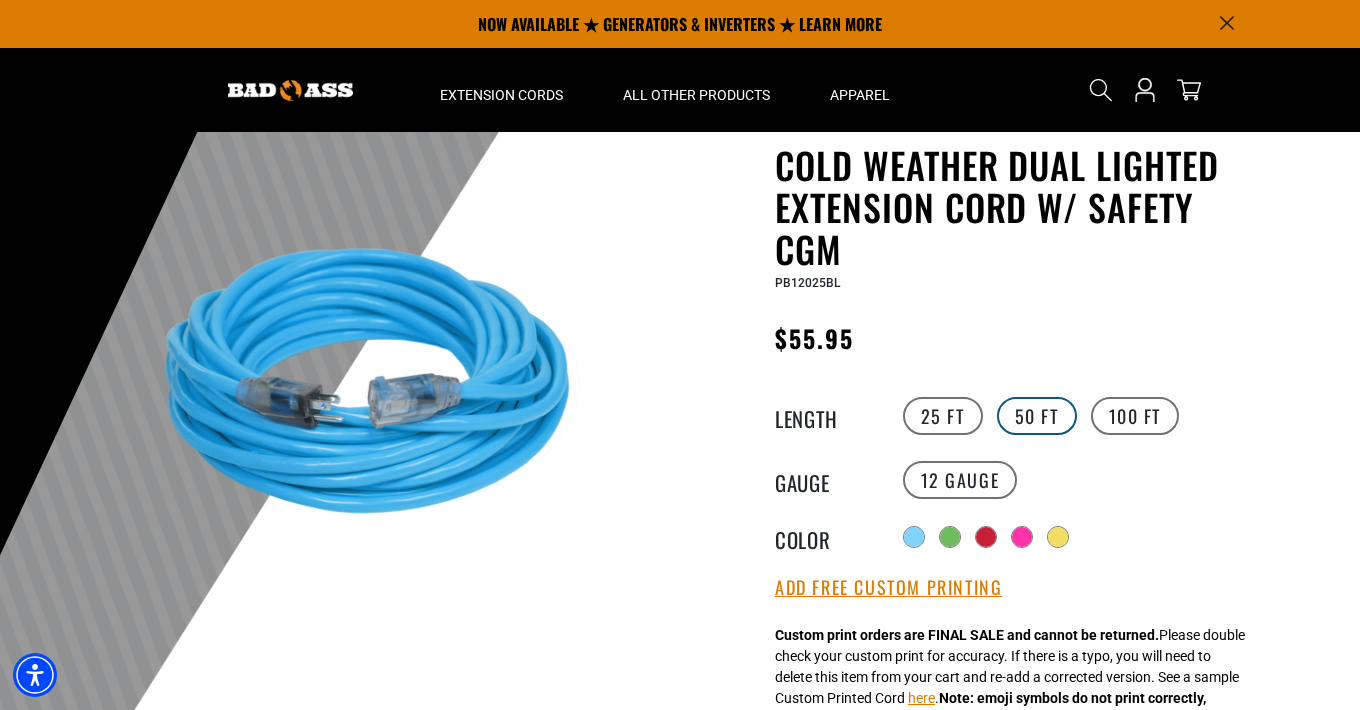 click on "50 FT" at bounding box center [1037, 416] 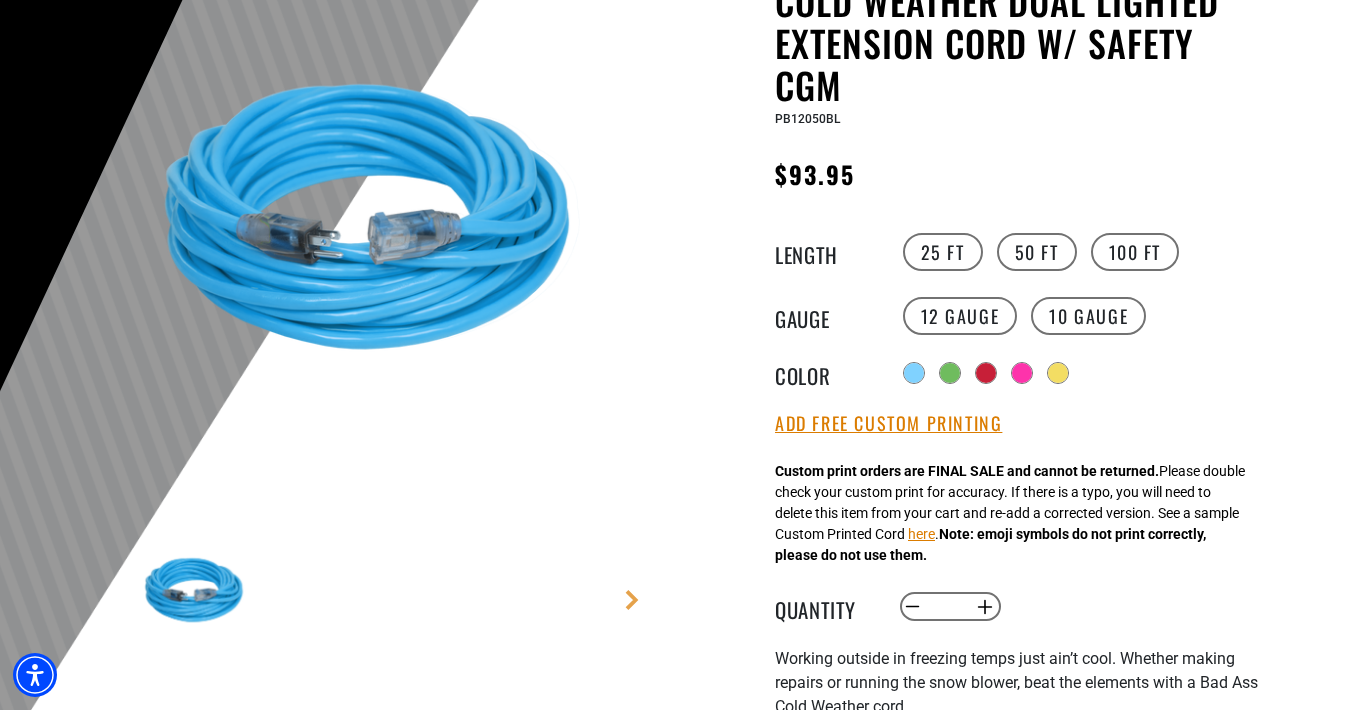 scroll, scrollTop: 231, scrollLeft: 0, axis: vertical 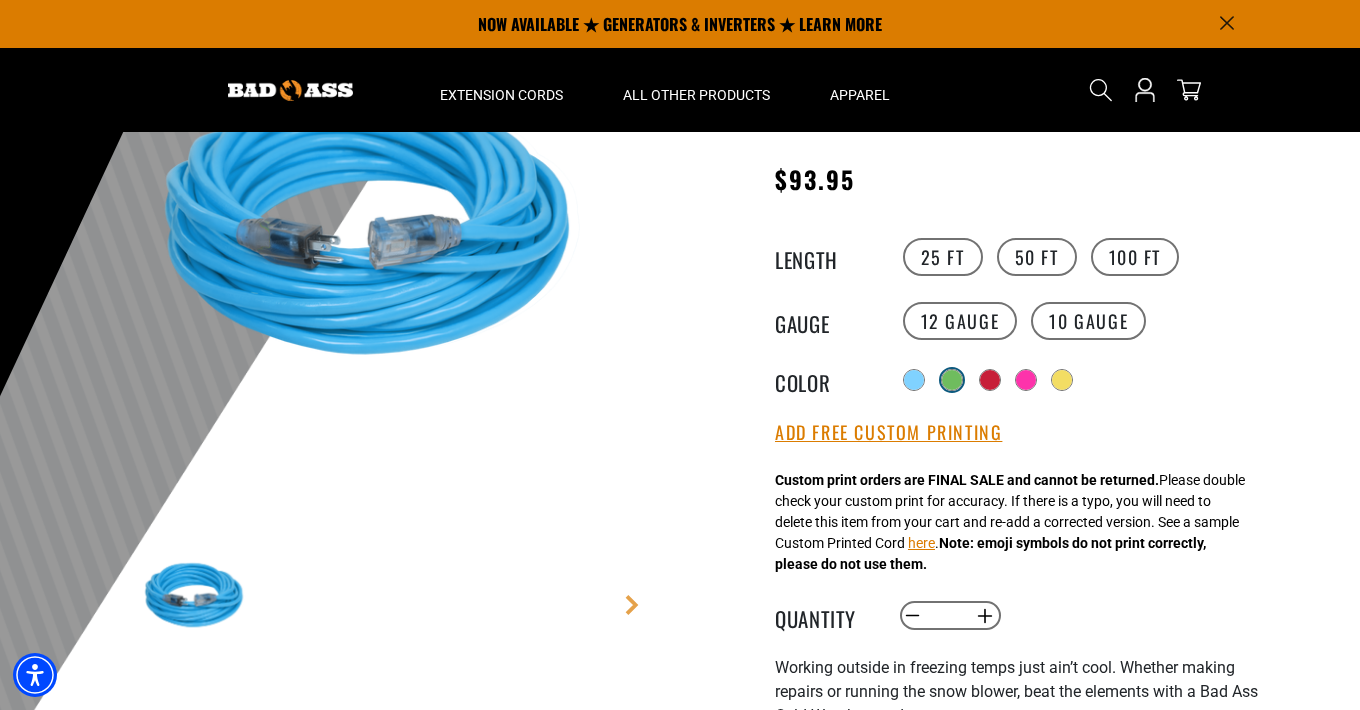 click at bounding box center (952, 380) 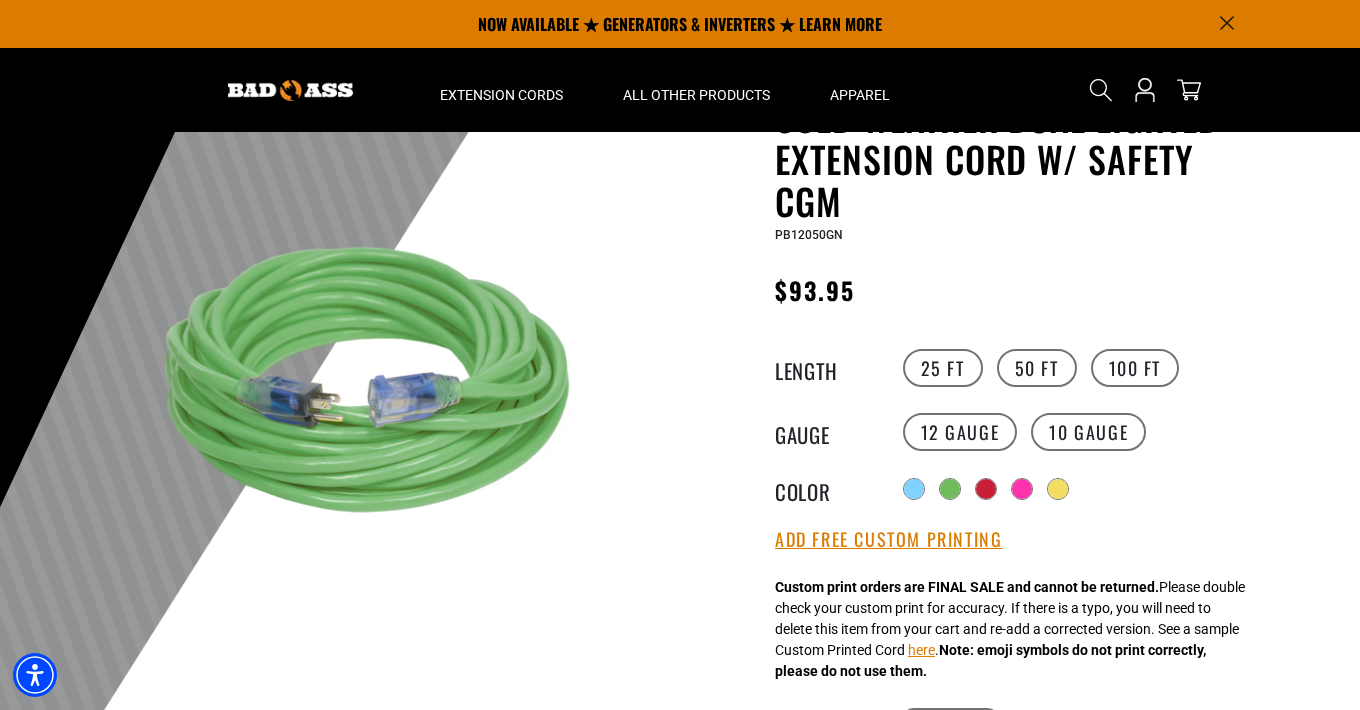 scroll, scrollTop: 99, scrollLeft: 0, axis: vertical 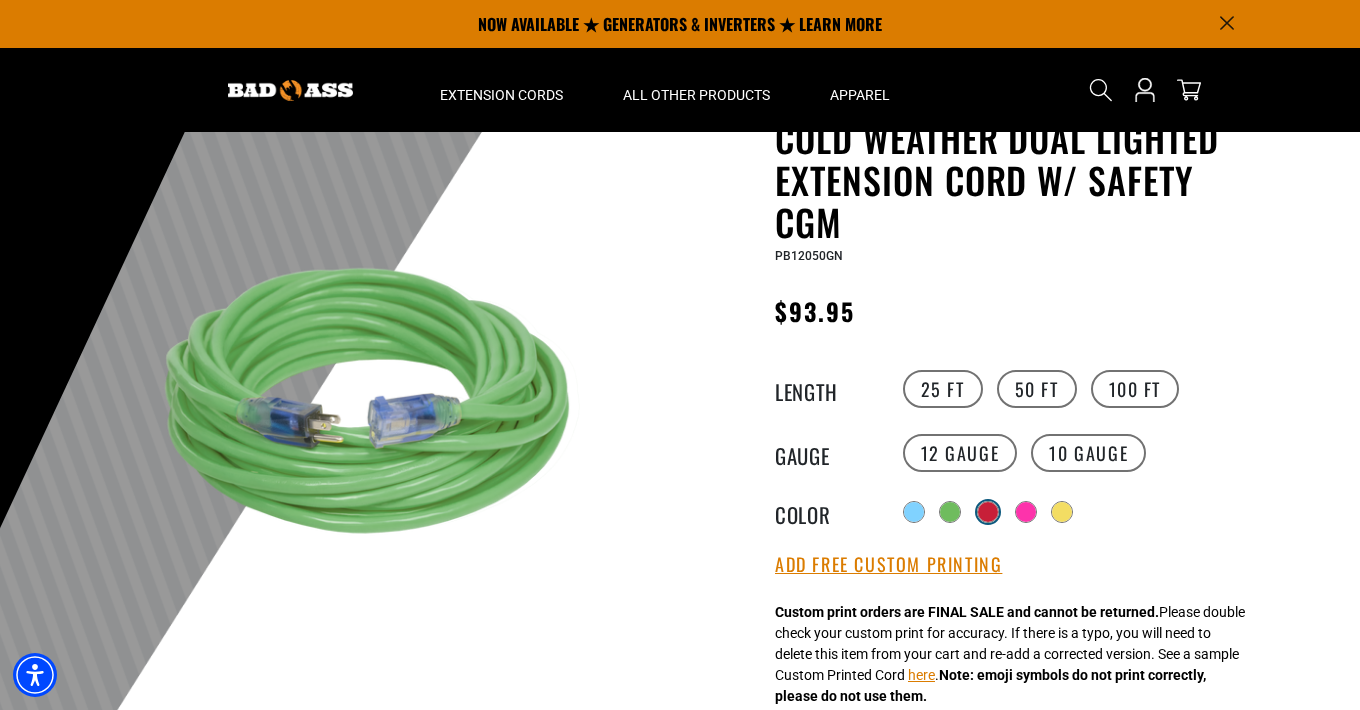 click at bounding box center (988, 512) 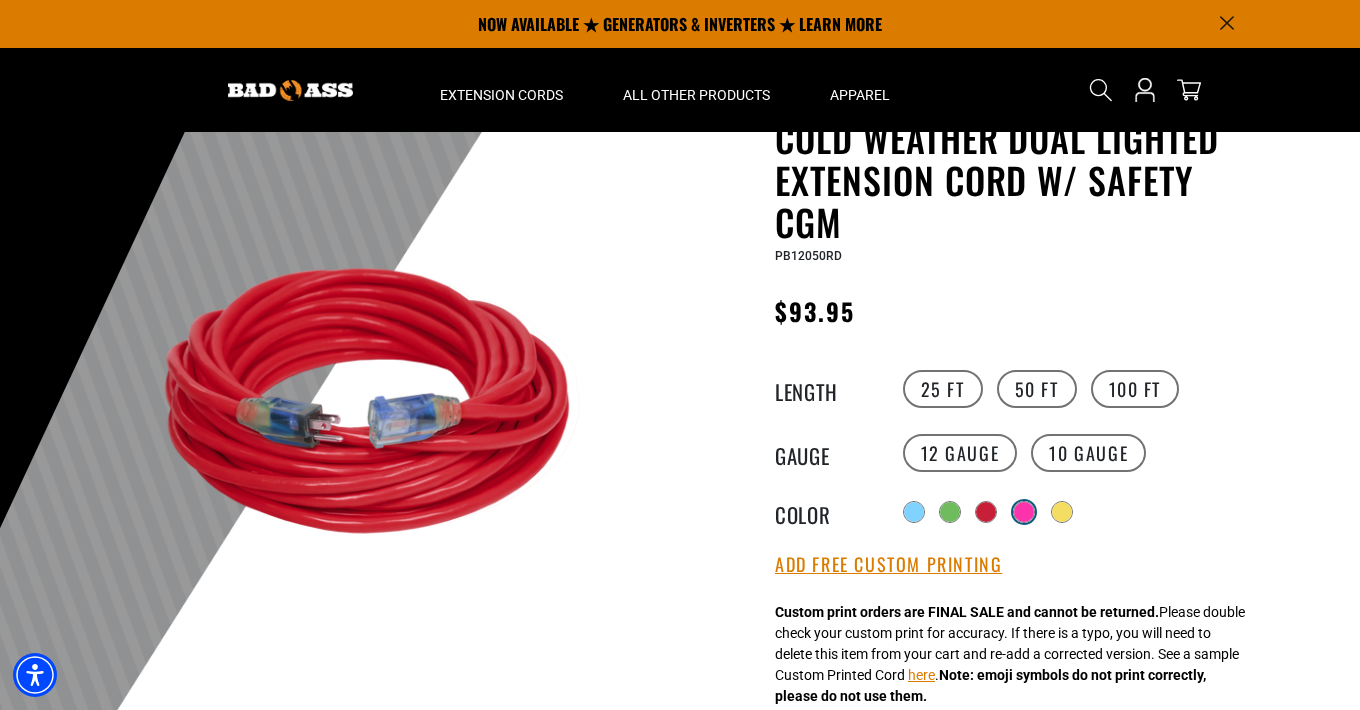 click at bounding box center (1024, 512) 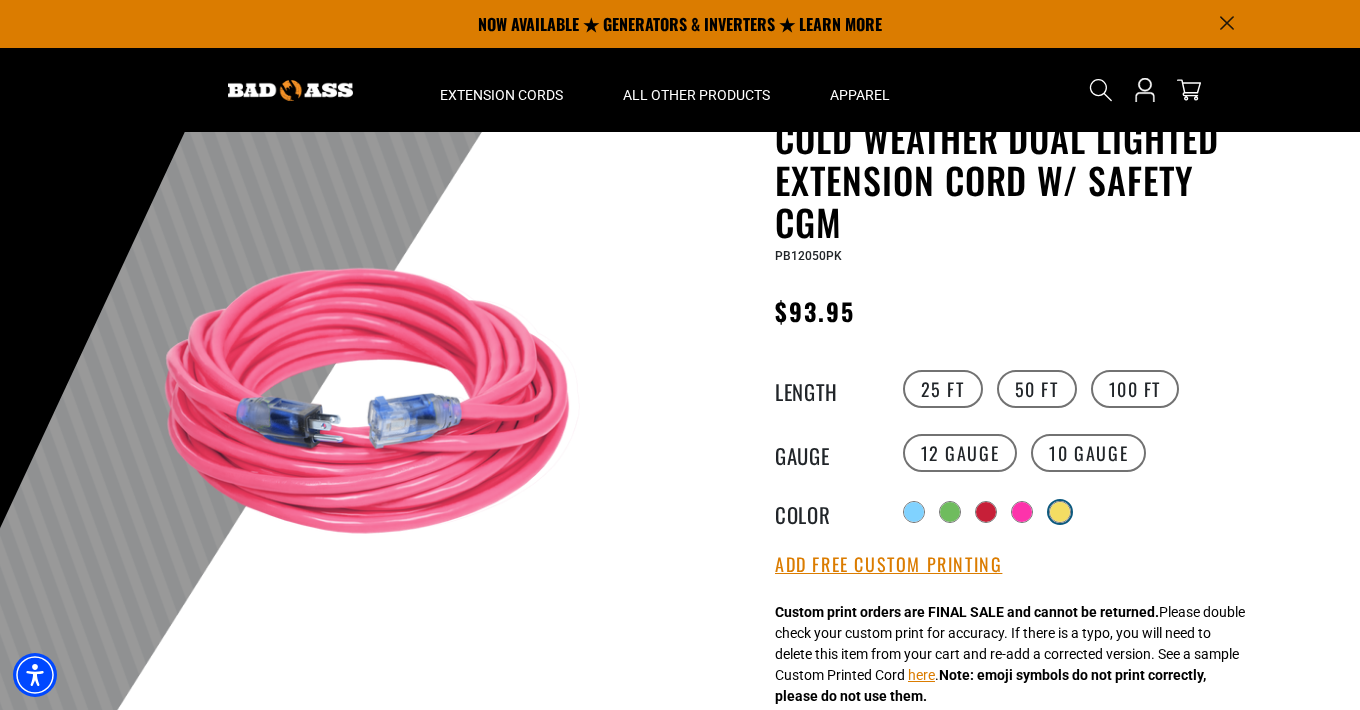 click at bounding box center (1060, 512) 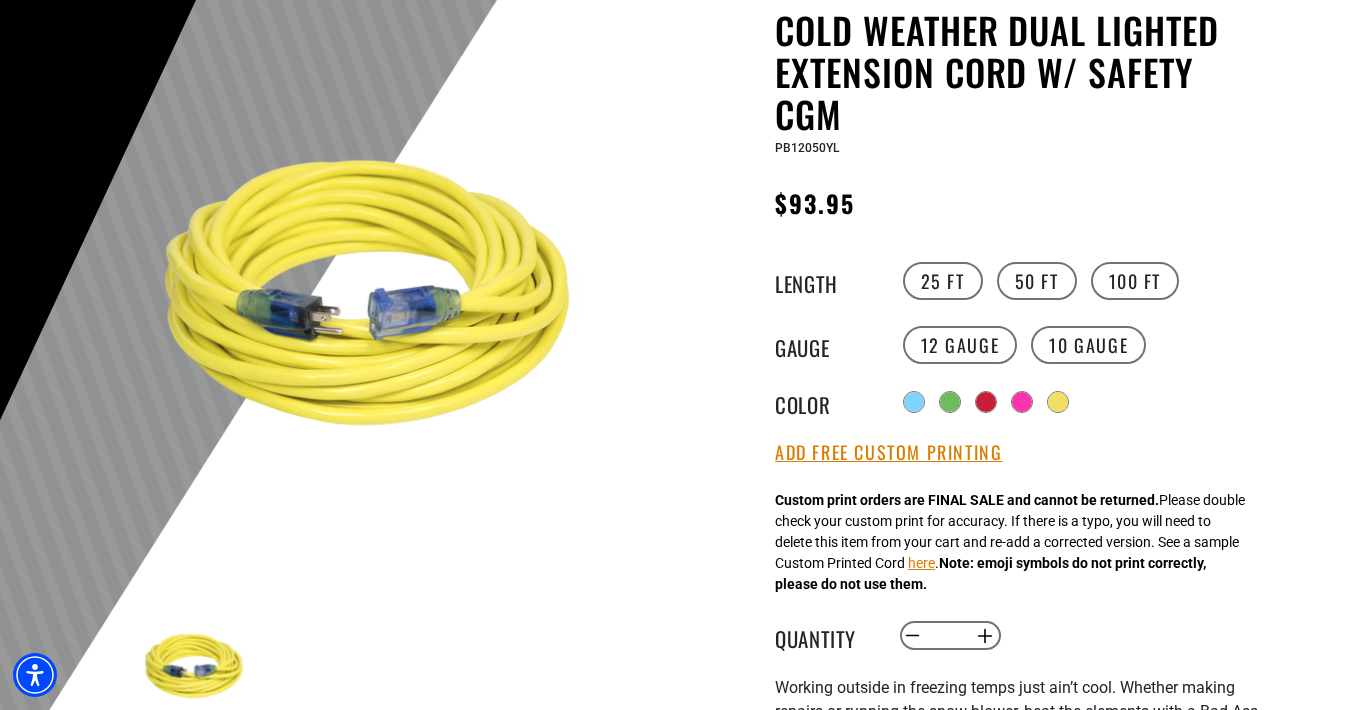 scroll, scrollTop: 198, scrollLeft: 0, axis: vertical 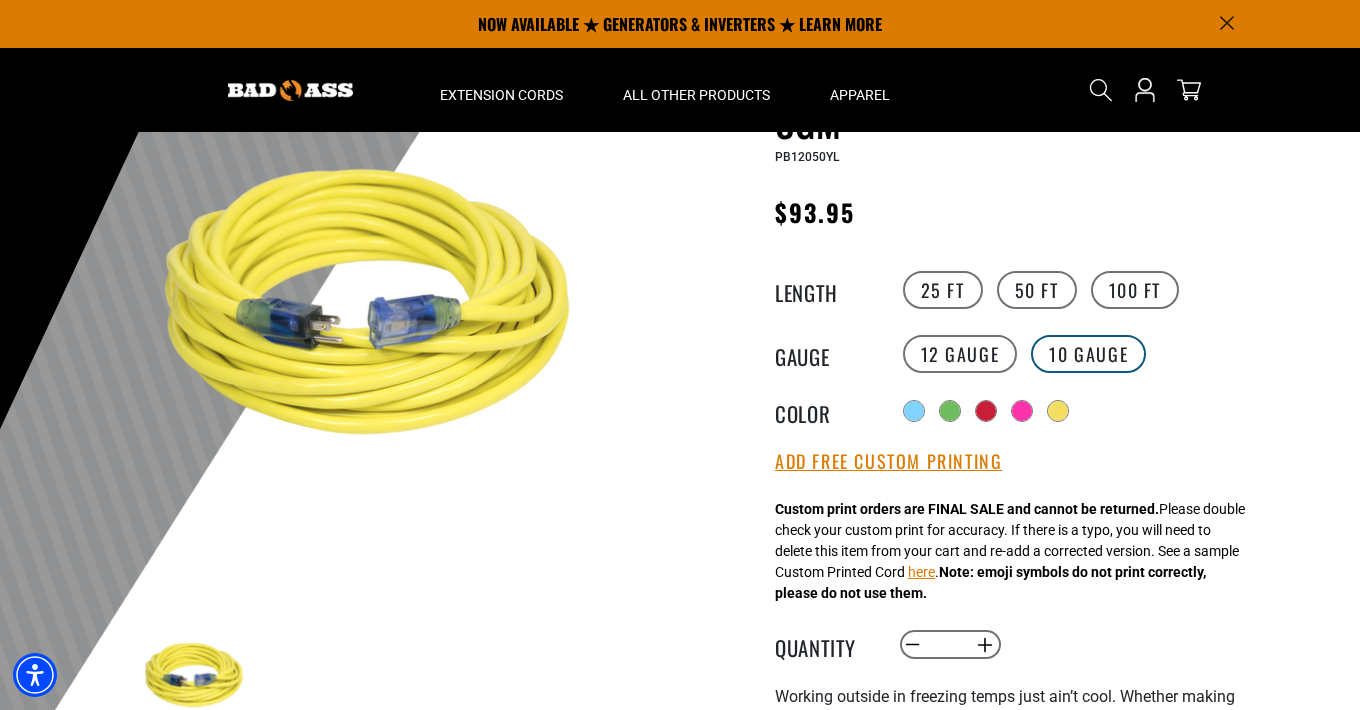 click on "10 Gauge products.product.variant_sold_out_or_unavailable" at bounding box center (1088, 354) 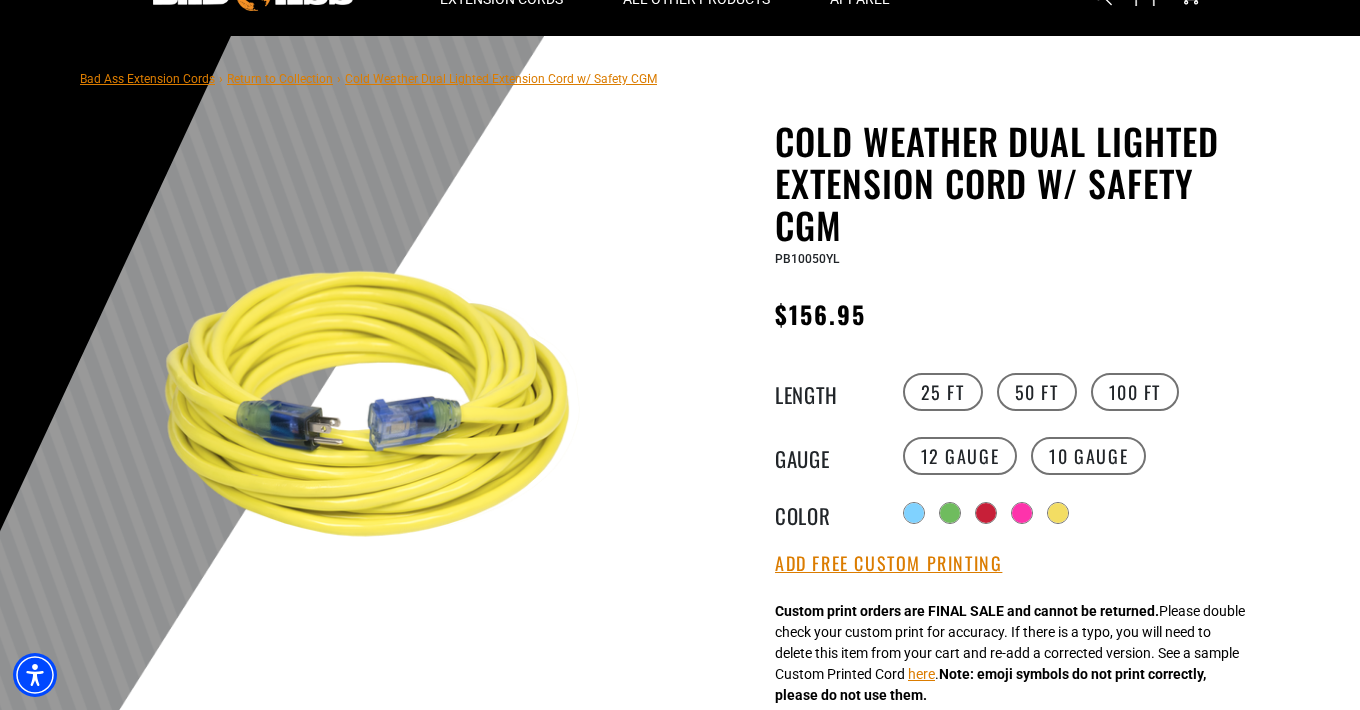 scroll, scrollTop: 95, scrollLeft: 0, axis: vertical 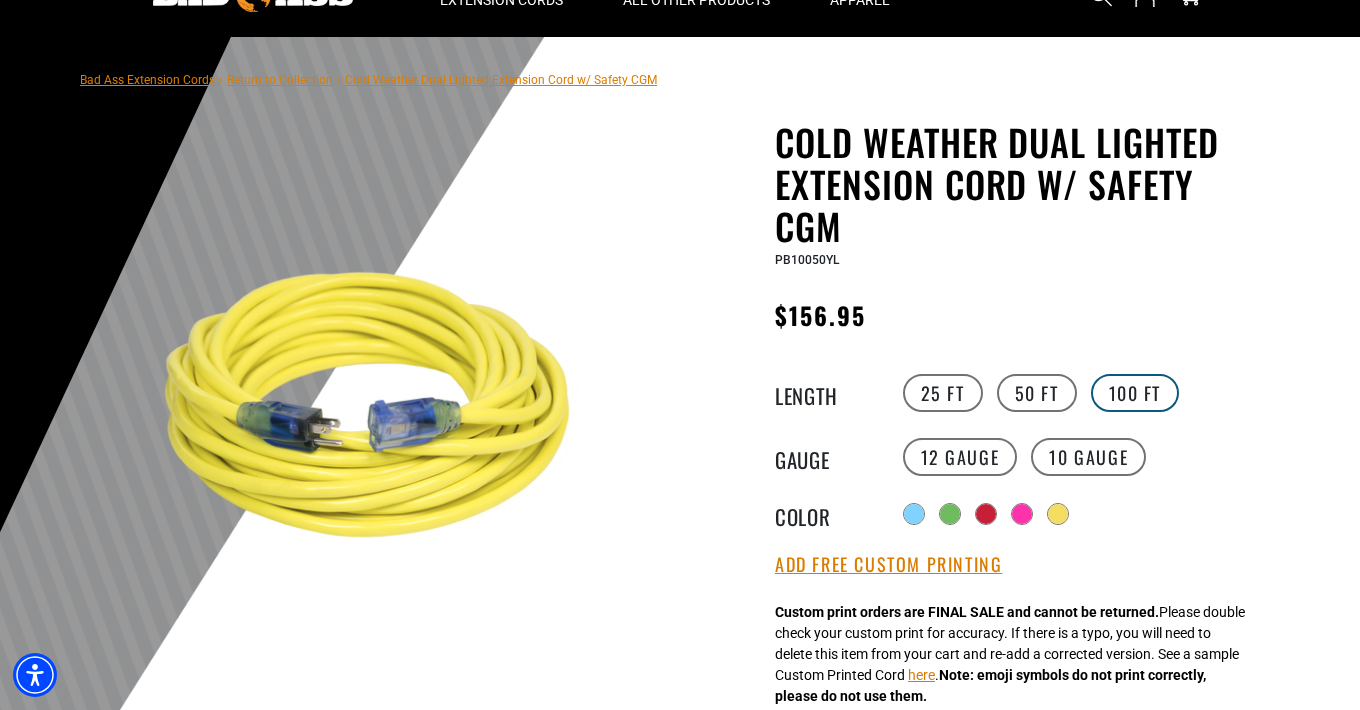 click on "100 FT" at bounding box center [1135, 393] 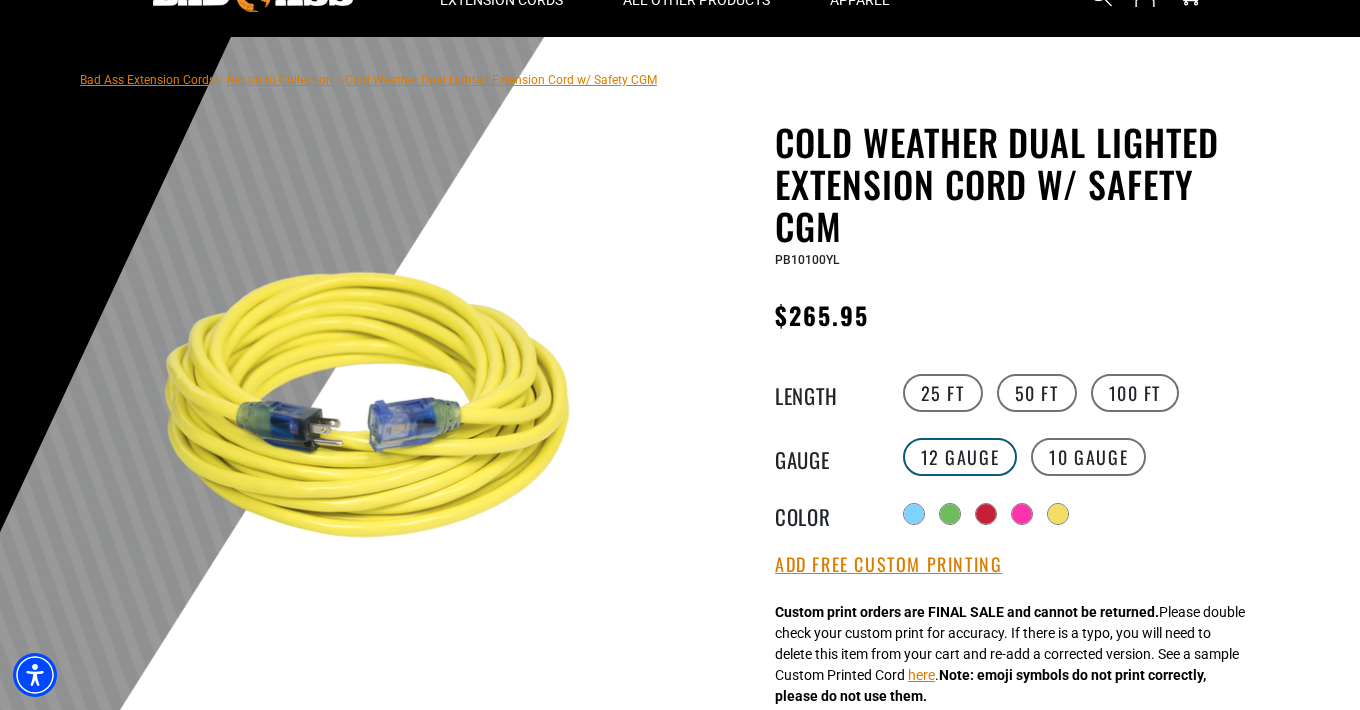 click on "12 Gauge" at bounding box center (960, 457) 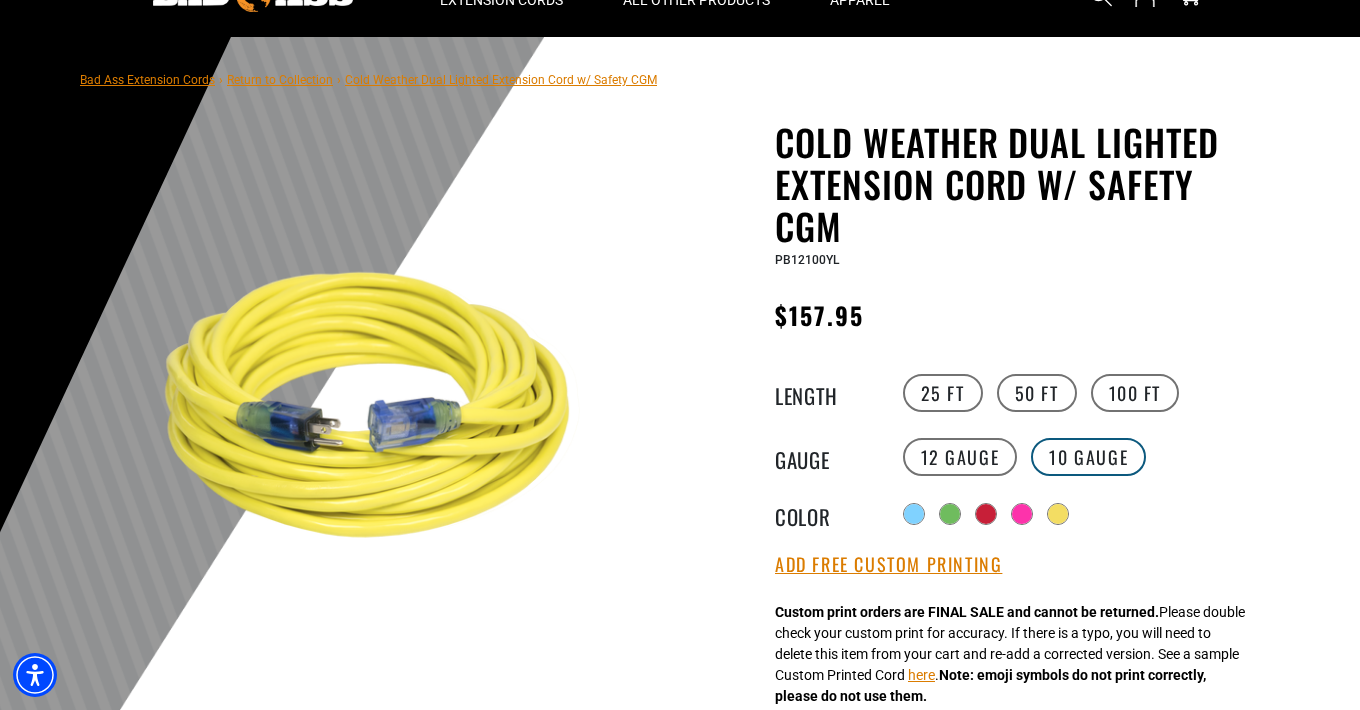 click on "10 Gauge products.product.variant_sold_out_or_unavailable" at bounding box center [1088, 457] 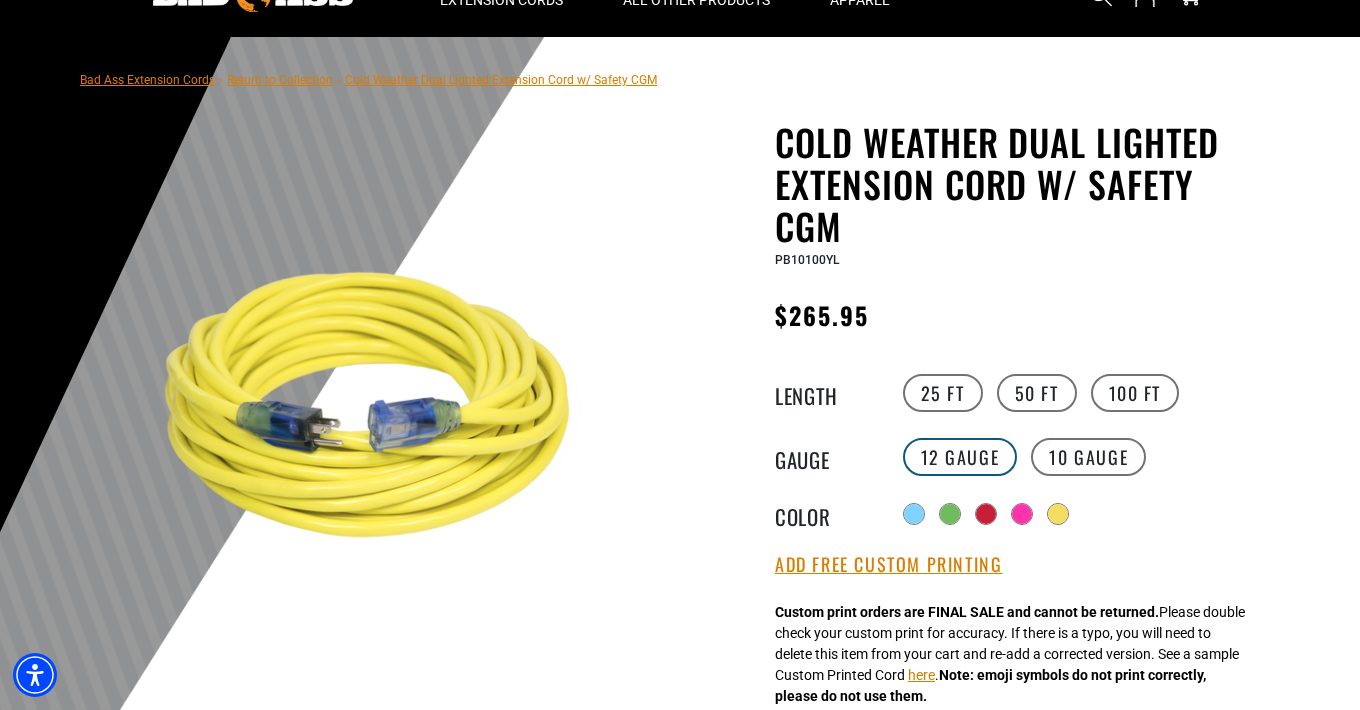 click on "12 Gauge" at bounding box center (960, 457) 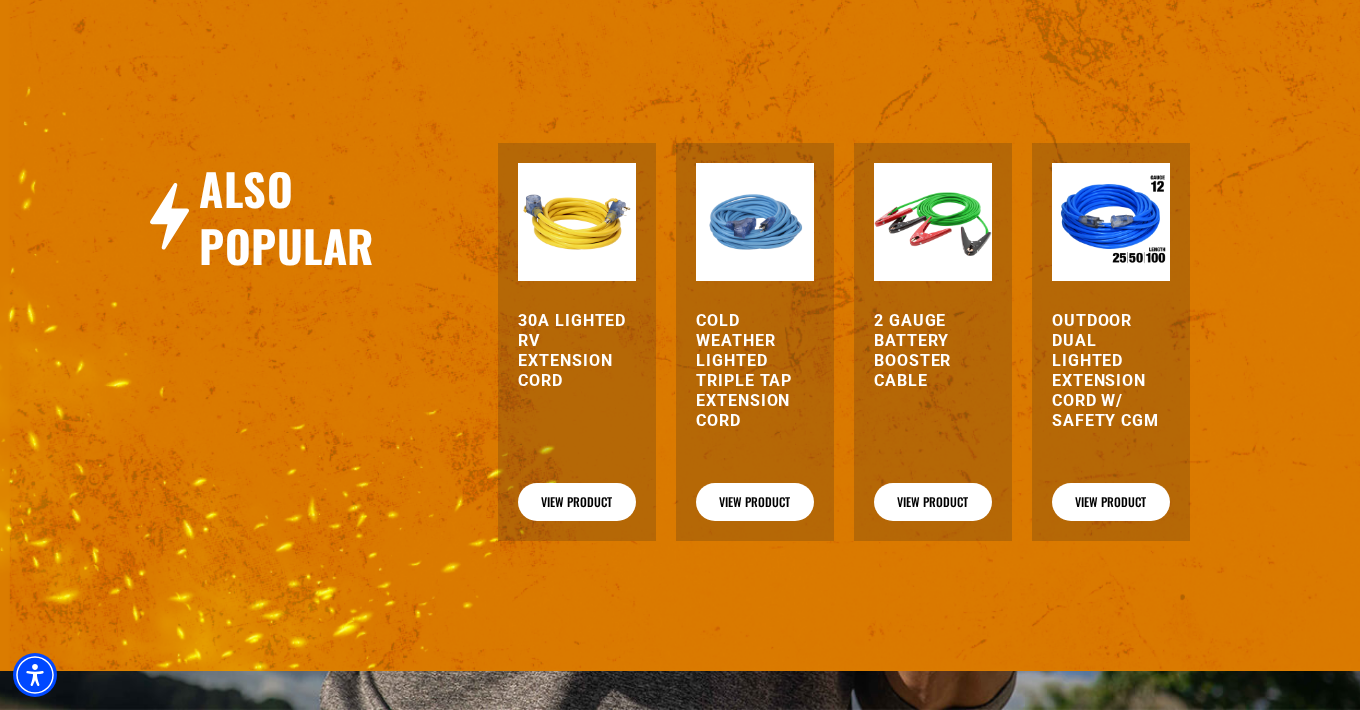scroll, scrollTop: 2679, scrollLeft: 0, axis: vertical 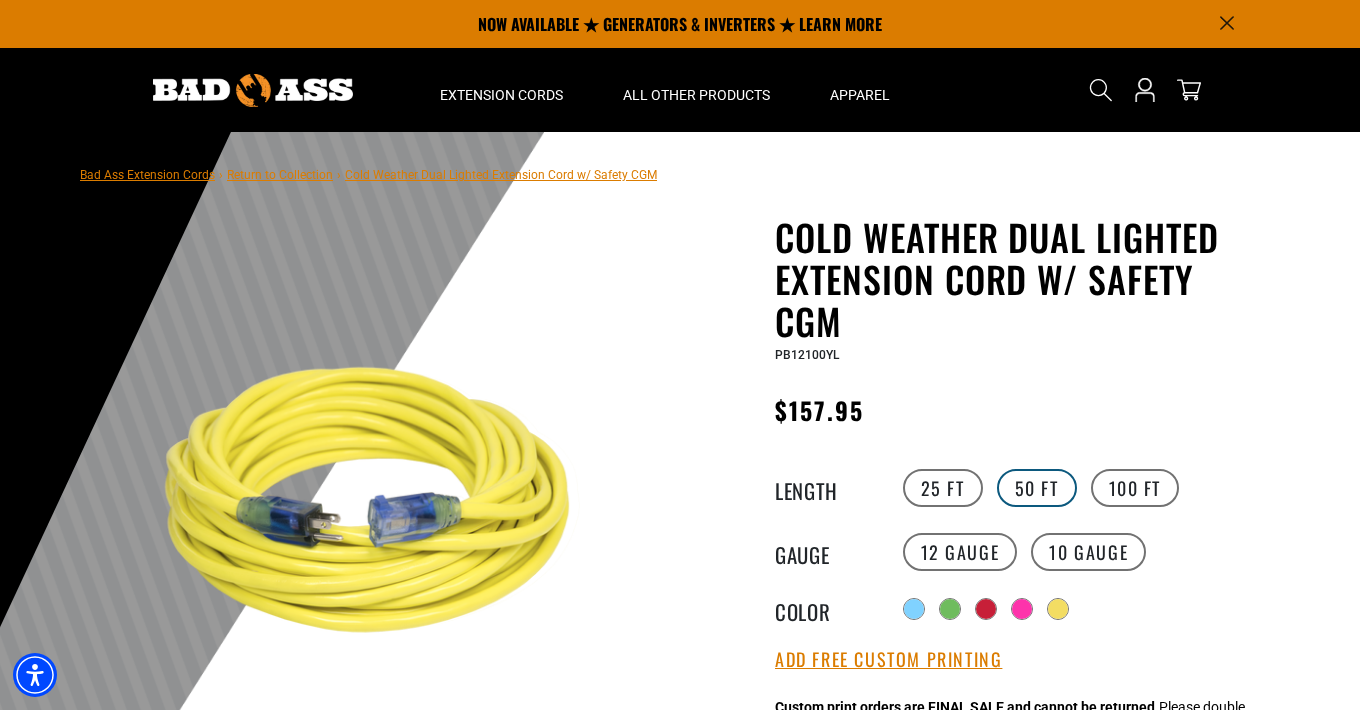 click on "50 FT" at bounding box center [1037, 488] 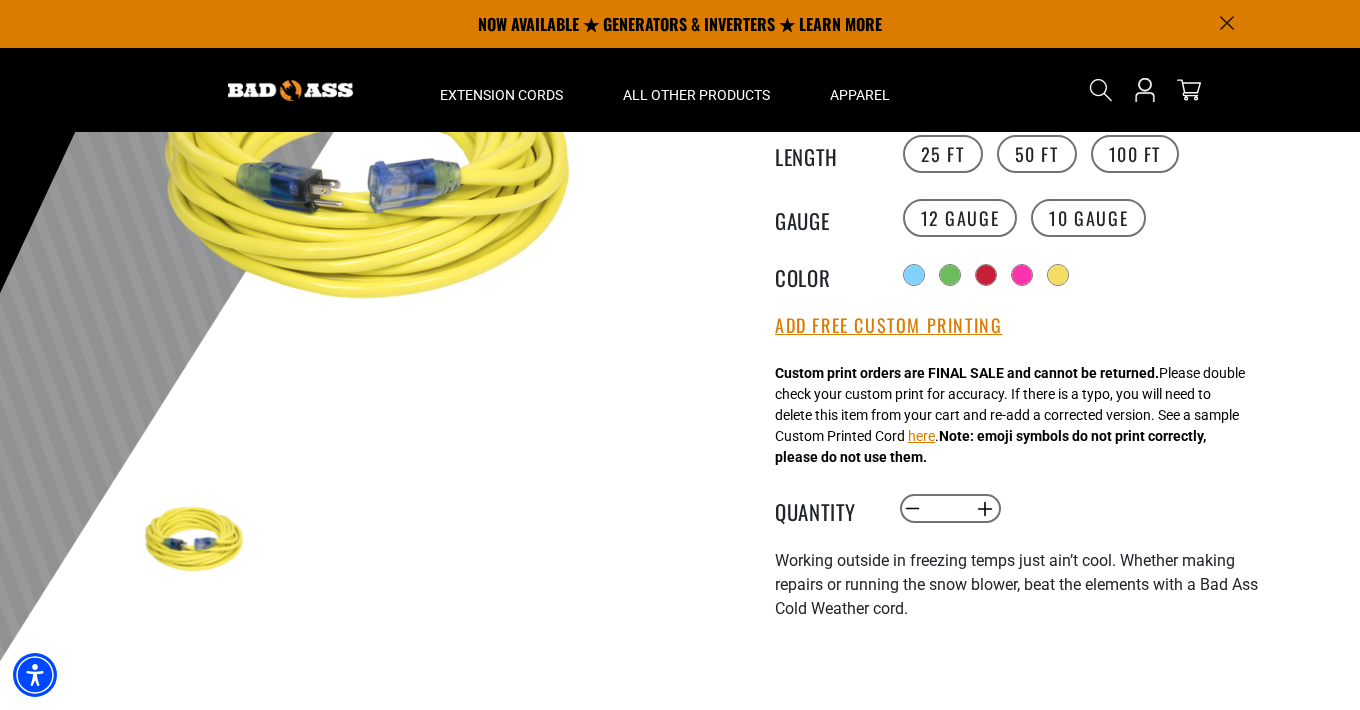 scroll, scrollTop: 332, scrollLeft: 0, axis: vertical 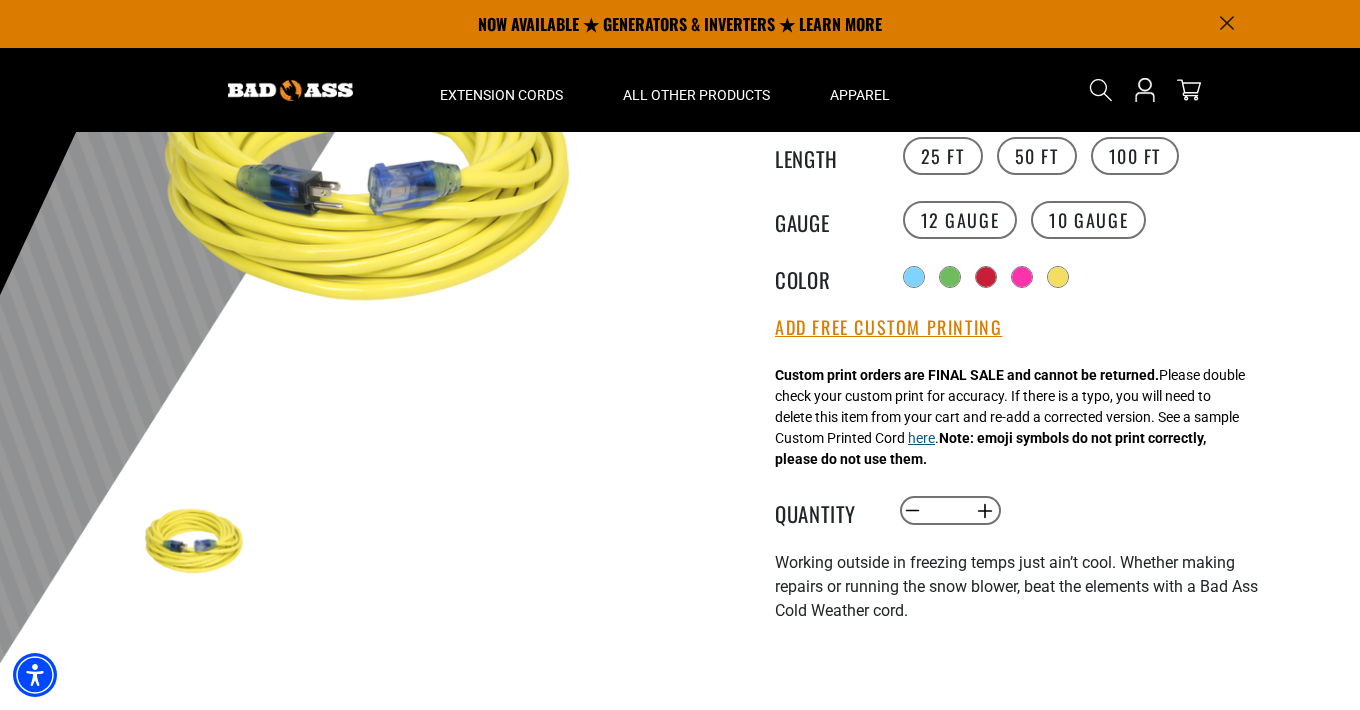 click on "here" at bounding box center (921, 438) 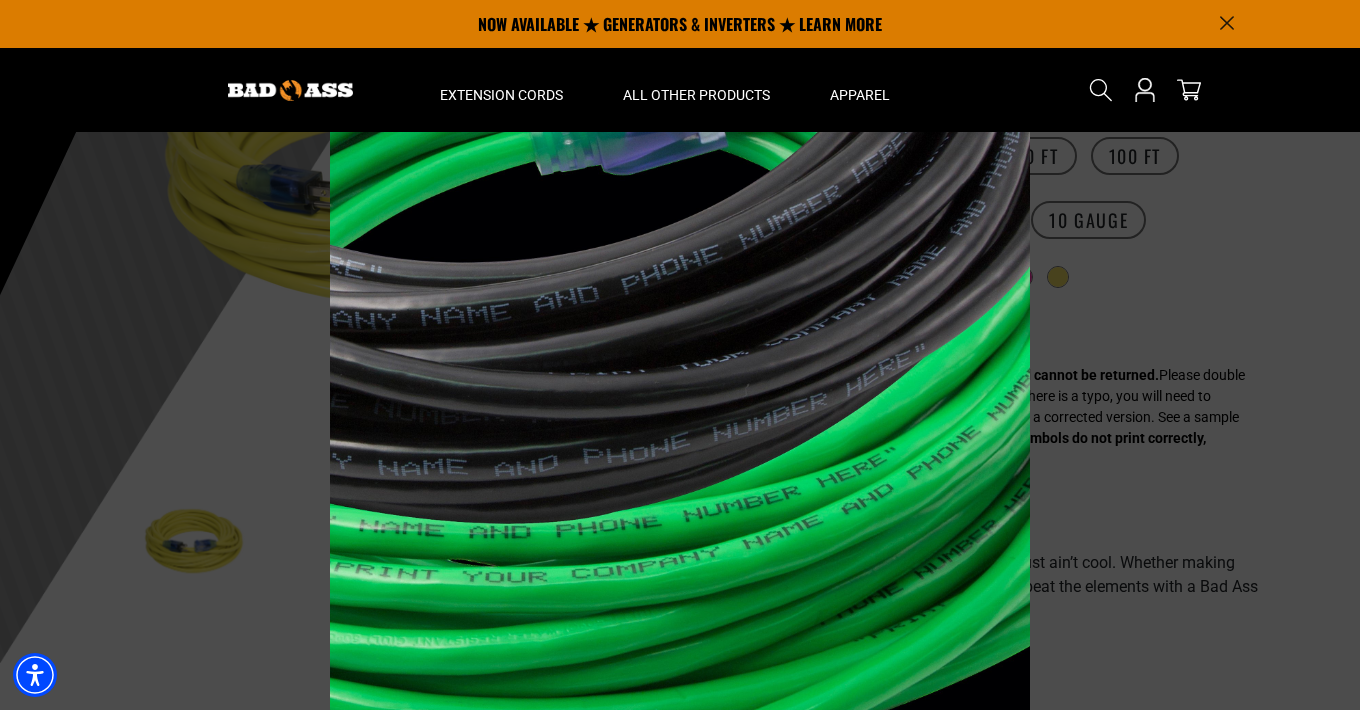 click at bounding box center [680, 355] 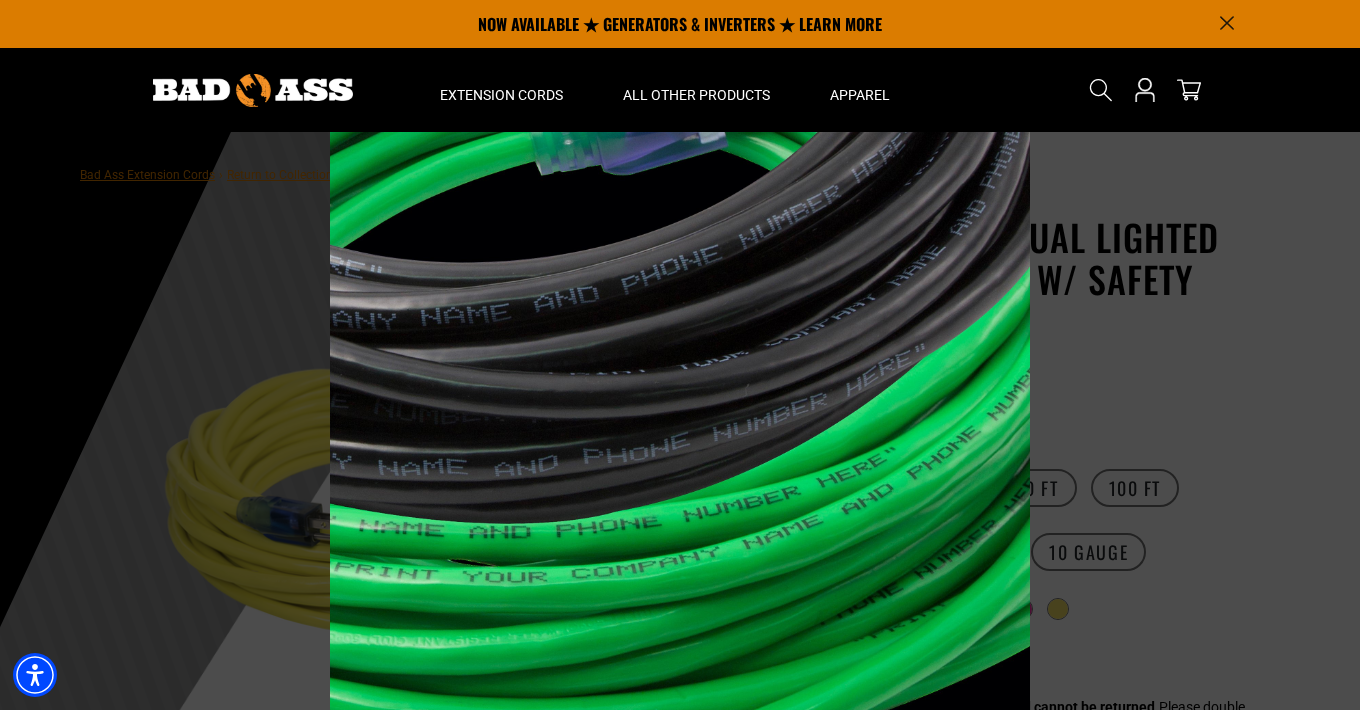 scroll, scrollTop: 0, scrollLeft: 0, axis: both 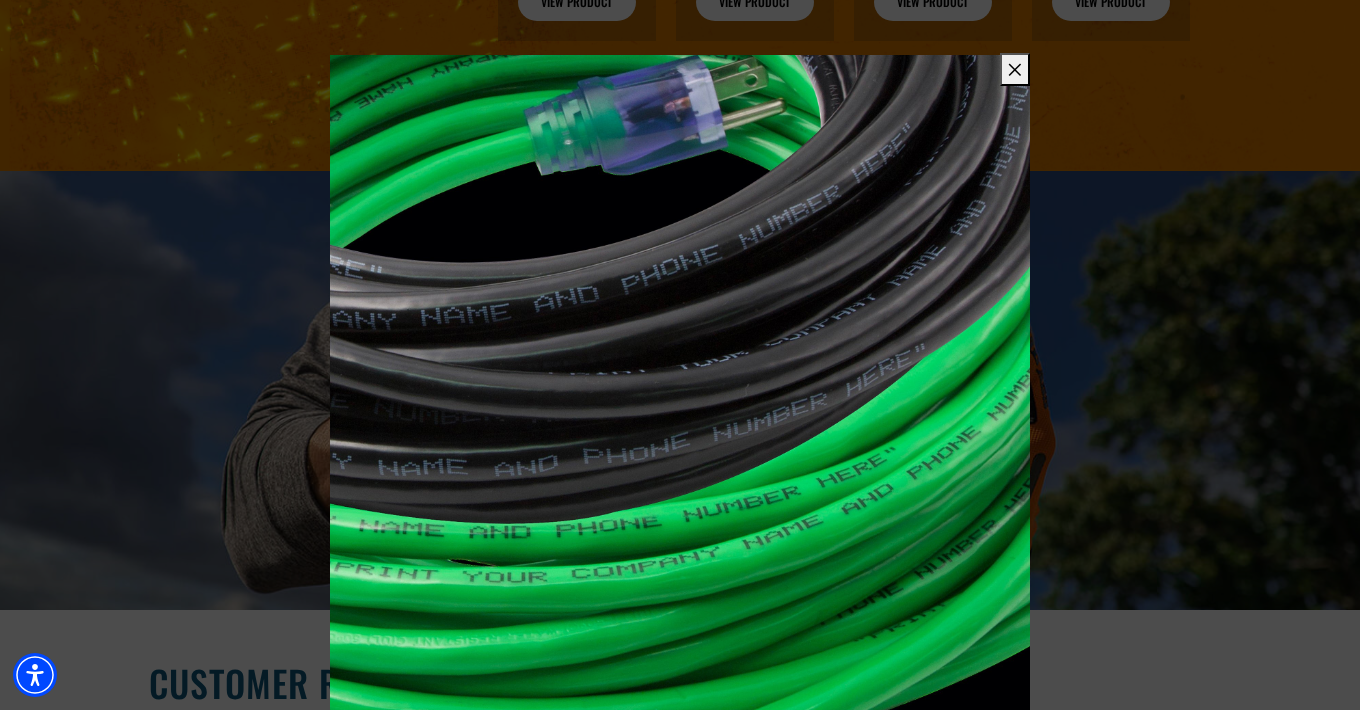 click on "✕" at bounding box center (1015, 69) 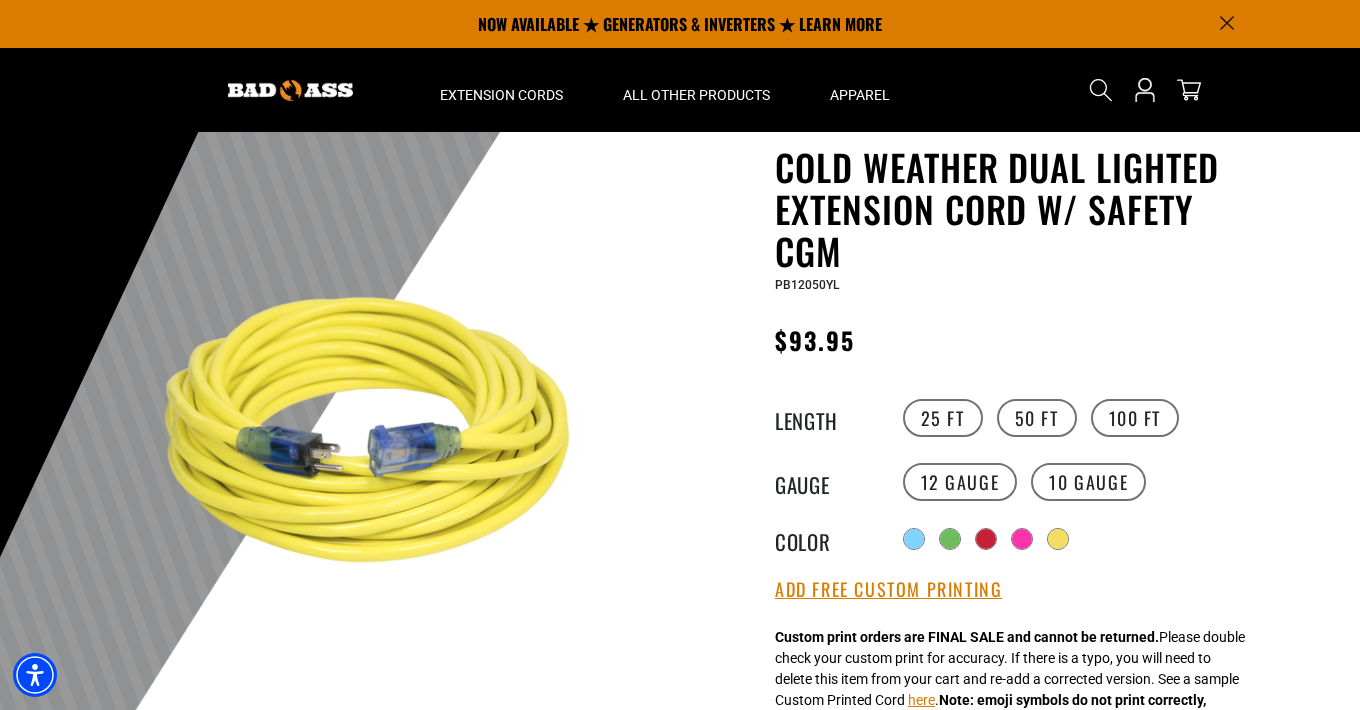 scroll, scrollTop: 49, scrollLeft: 0, axis: vertical 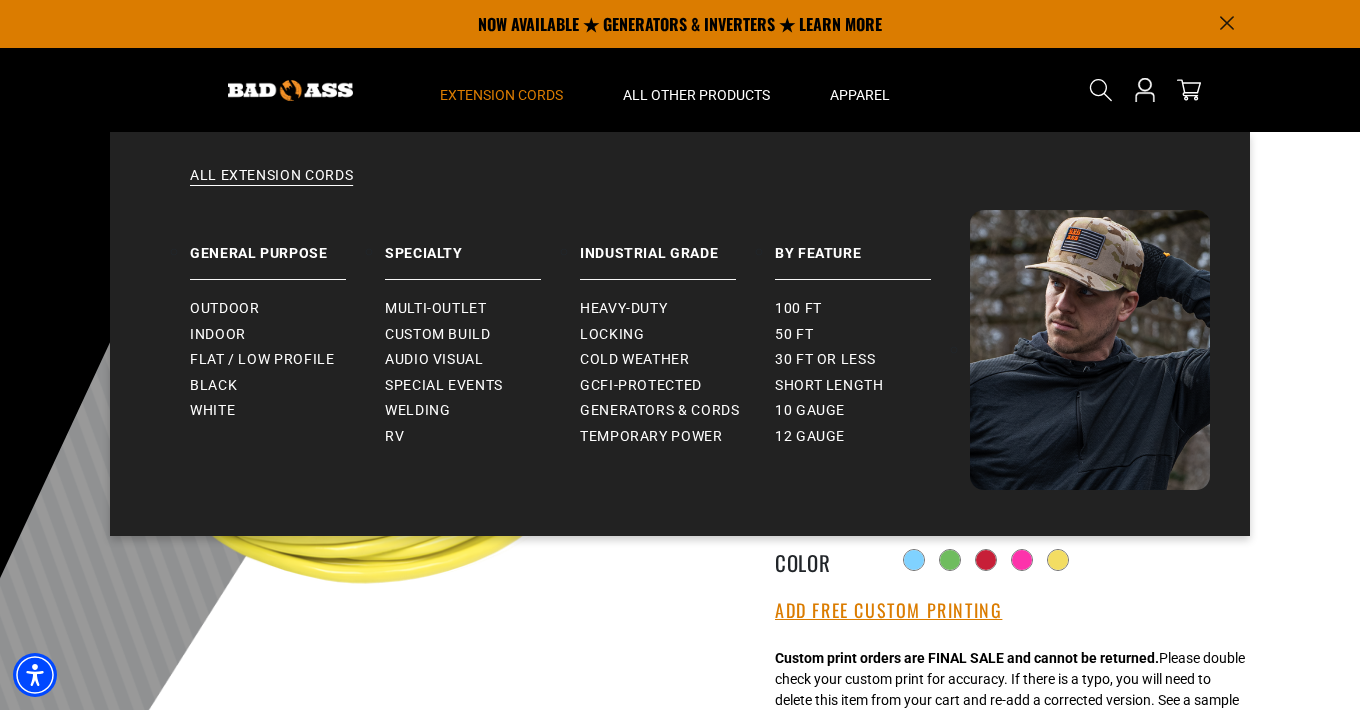 click on "Extension Cords" at bounding box center [501, 95] 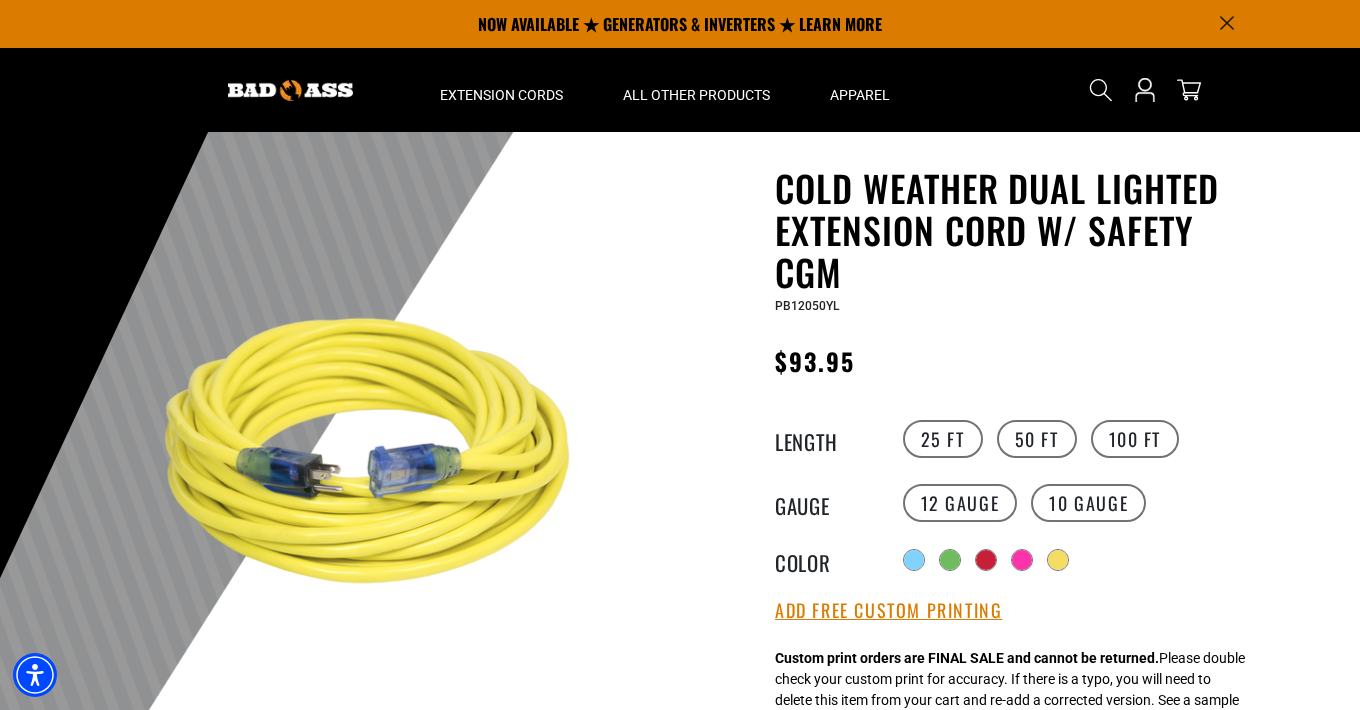 click at bounding box center [290, 90] 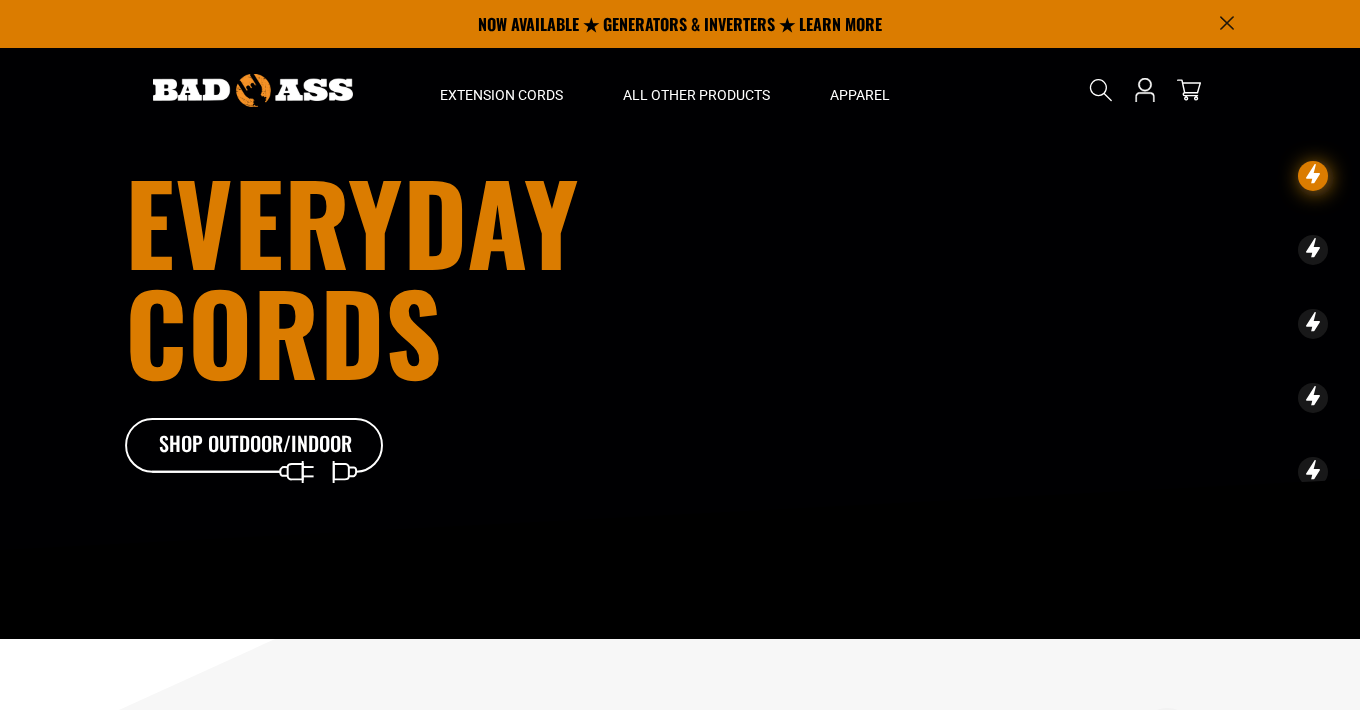 scroll, scrollTop: 0, scrollLeft: 0, axis: both 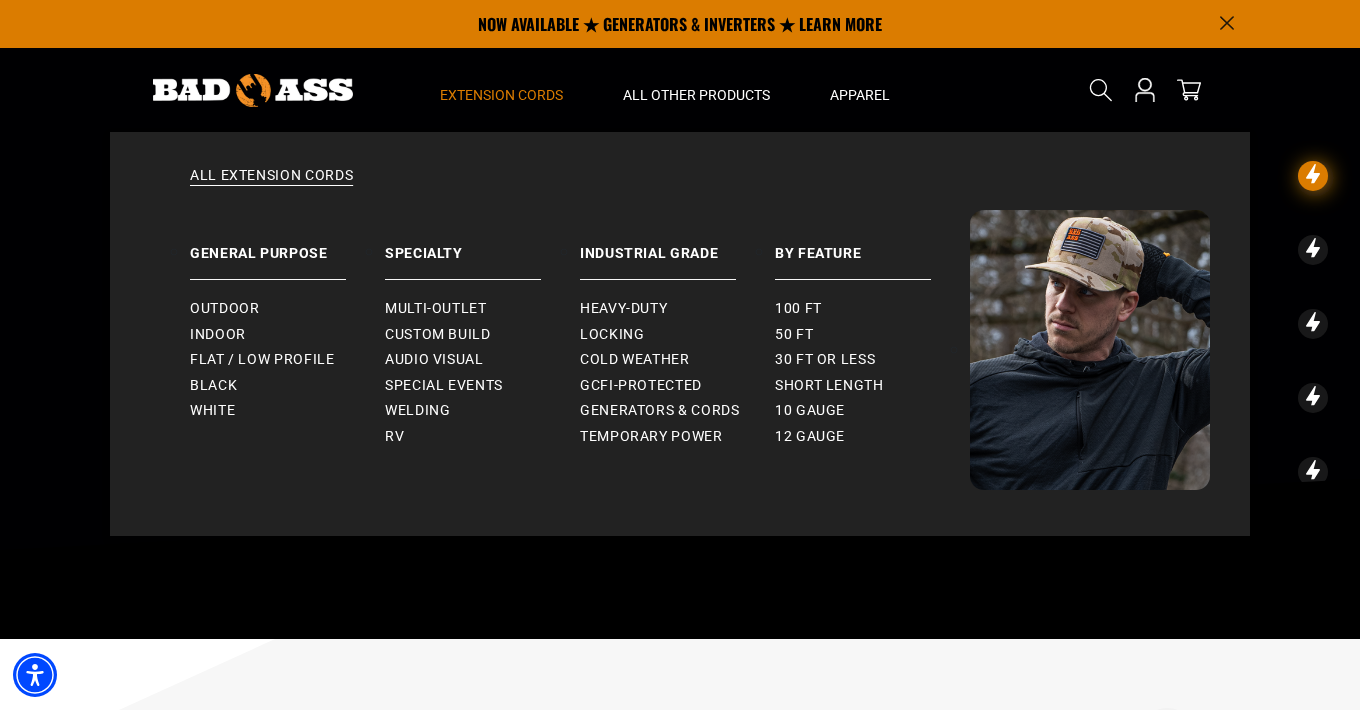 click on "Extension Cords" at bounding box center [501, 90] 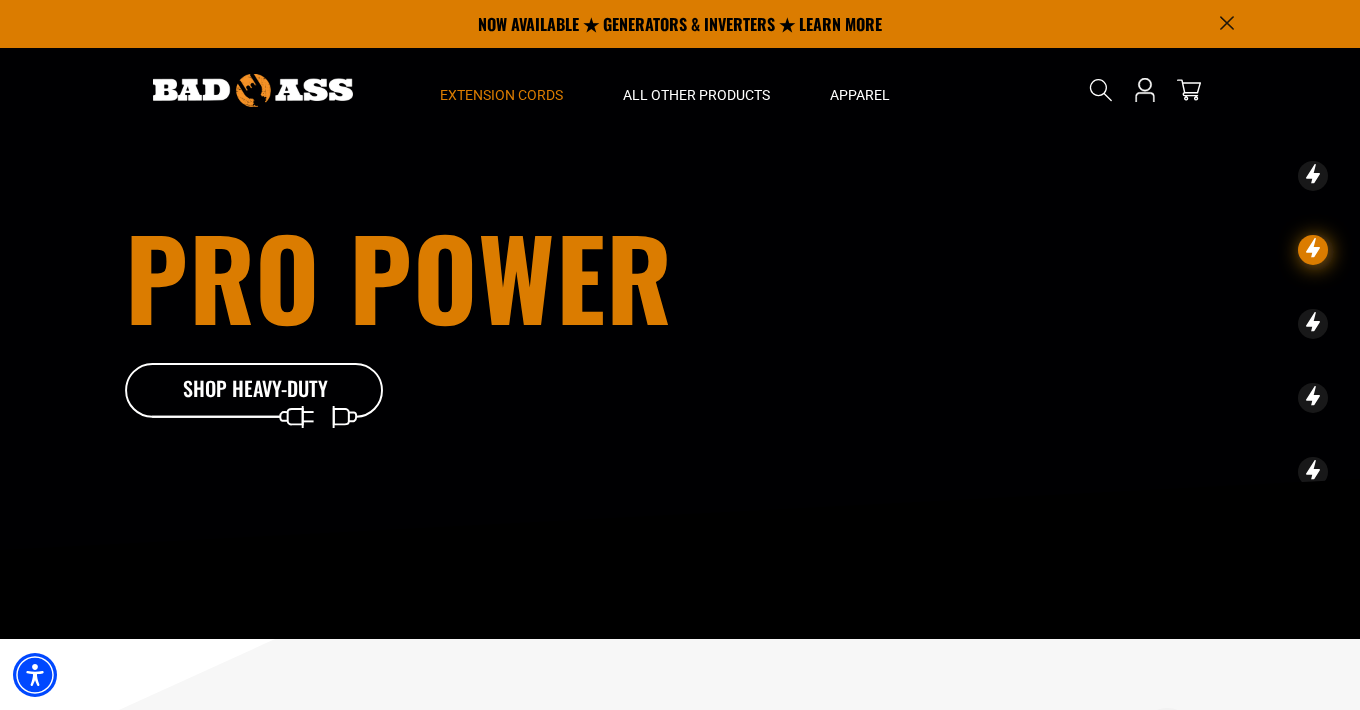 scroll, scrollTop: 0, scrollLeft: 0, axis: both 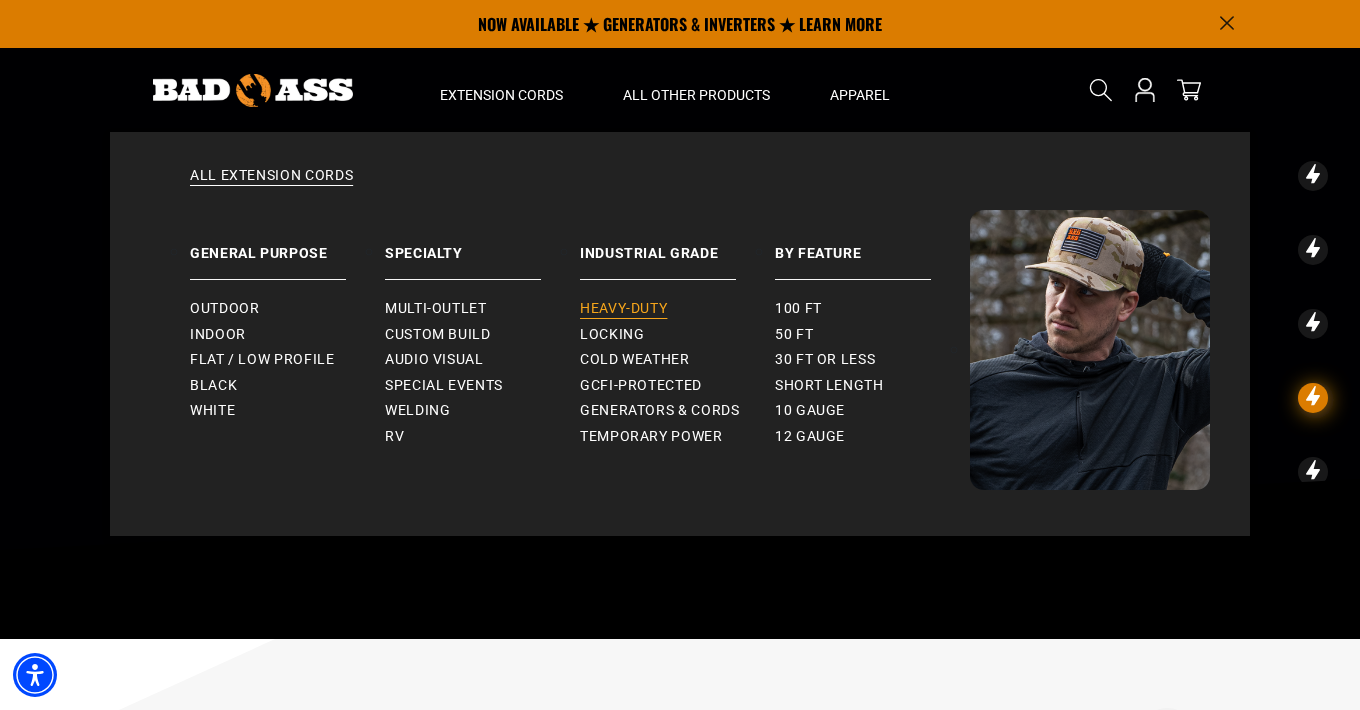 click on "Heavy-Duty" at bounding box center [623, 309] 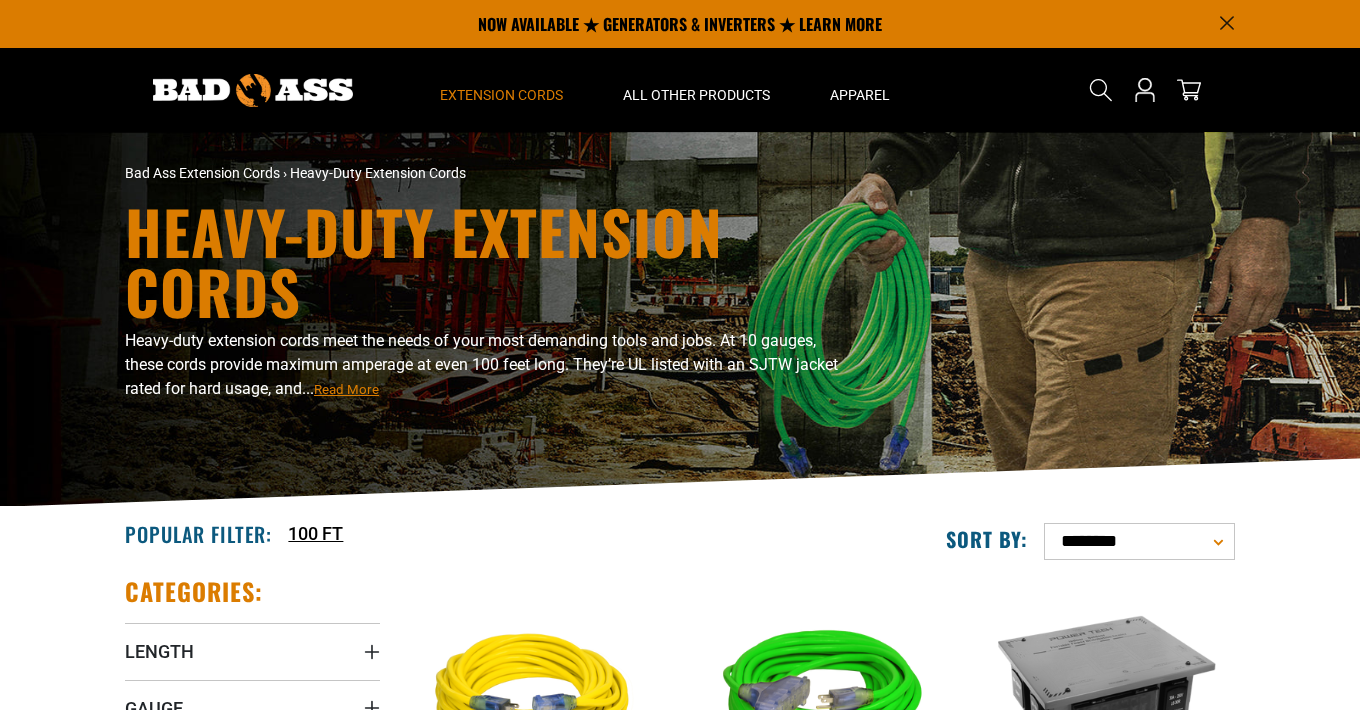 scroll, scrollTop: 0, scrollLeft: 0, axis: both 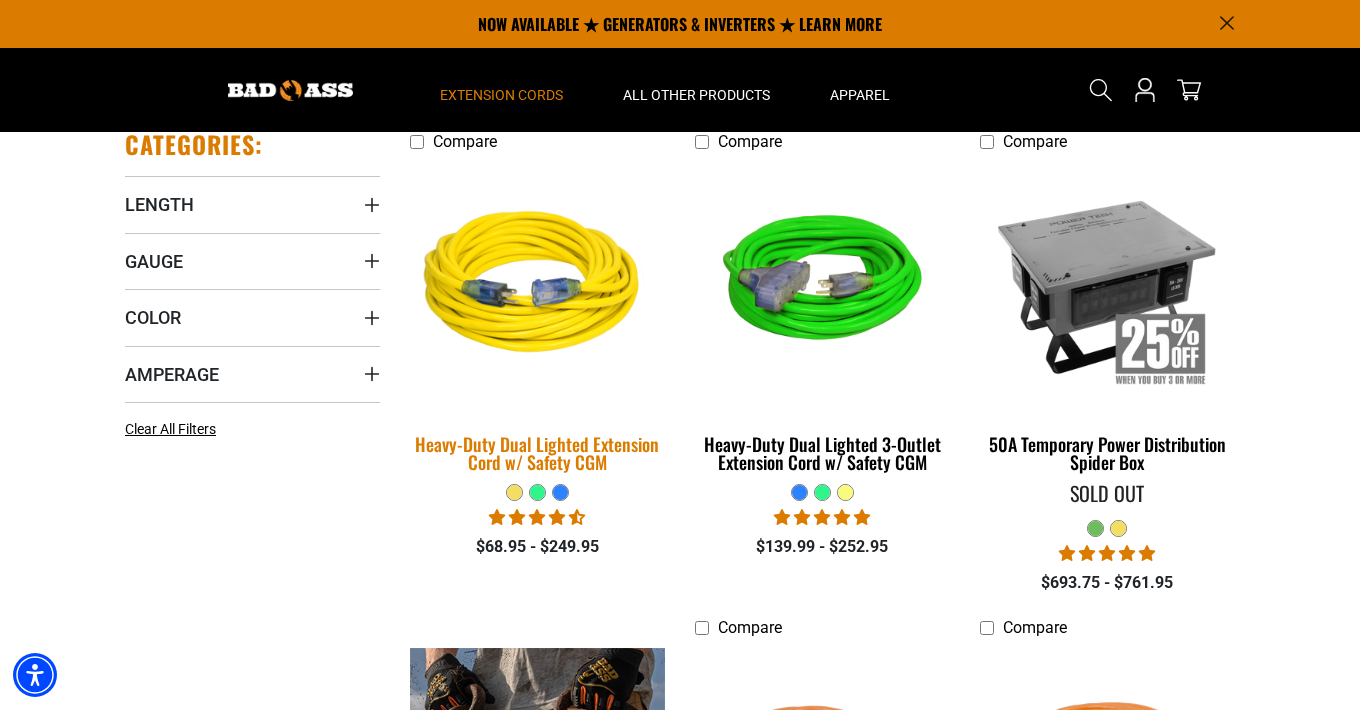 click on "Heavy-Duty Dual Lighted Extension Cord w/ Safety CGM" at bounding box center (537, 453) 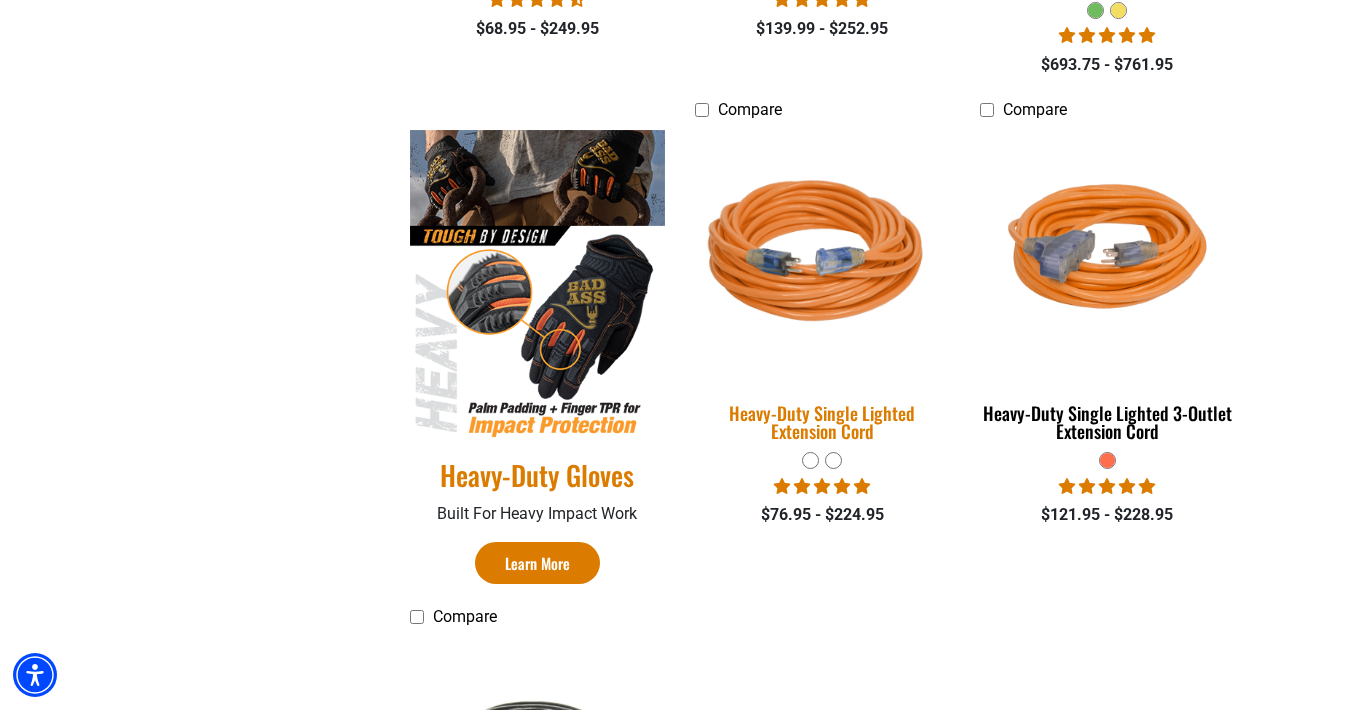 scroll, scrollTop: 959, scrollLeft: 0, axis: vertical 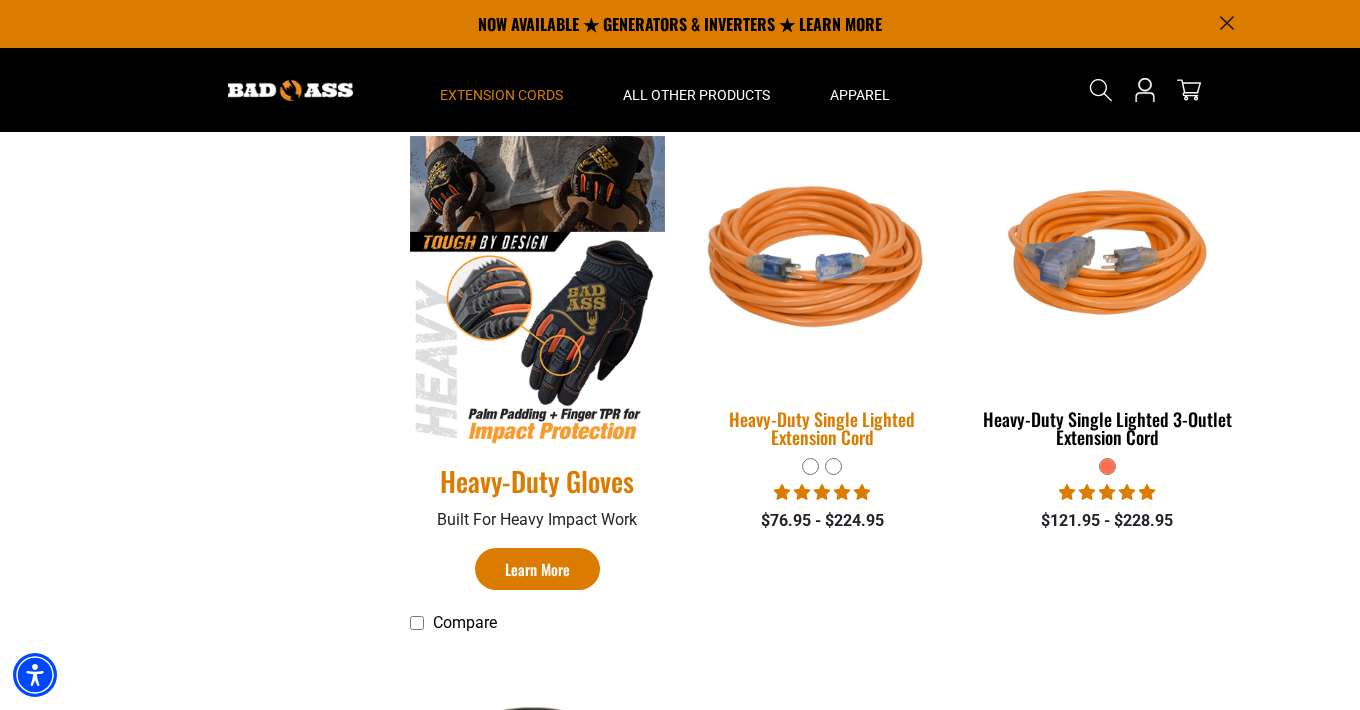 click on "Heavy-Duty Single Lighted Extension Cord" at bounding box center (822, 428) 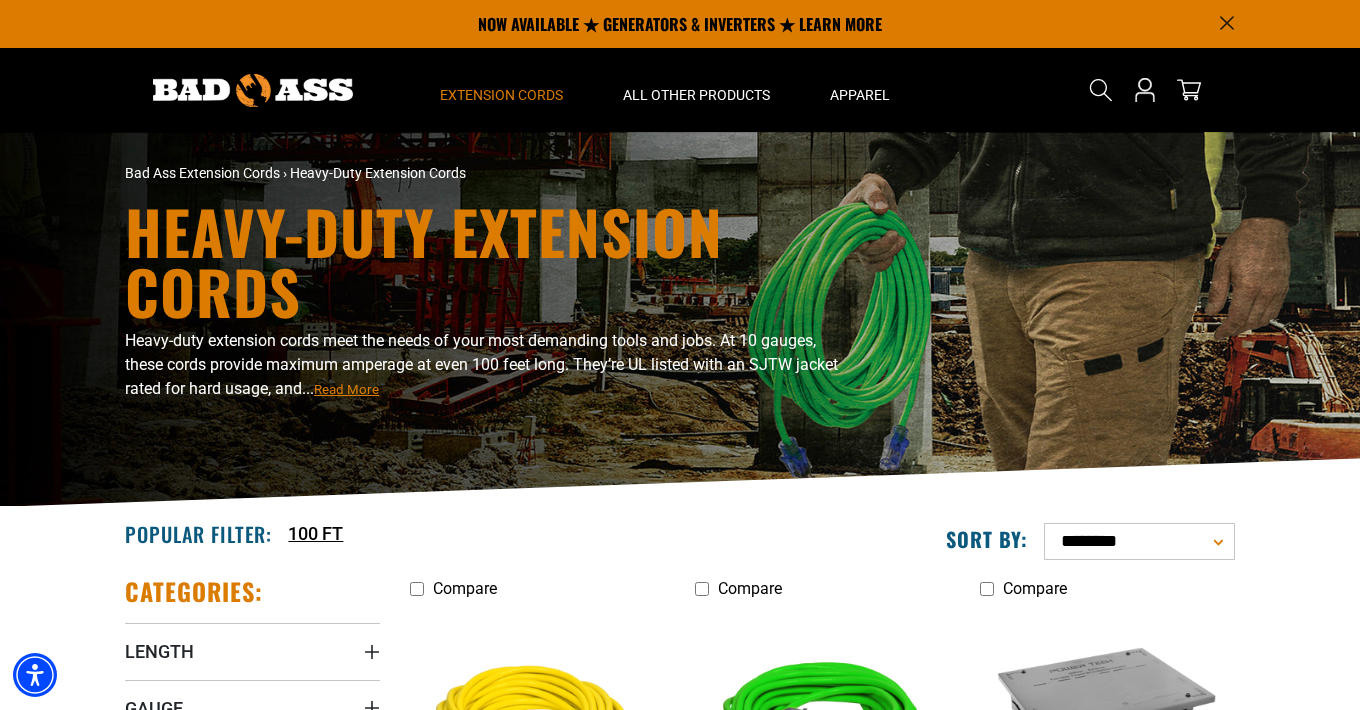 scroll, scrollTop: 0, scrollLeft: 0, axis: both 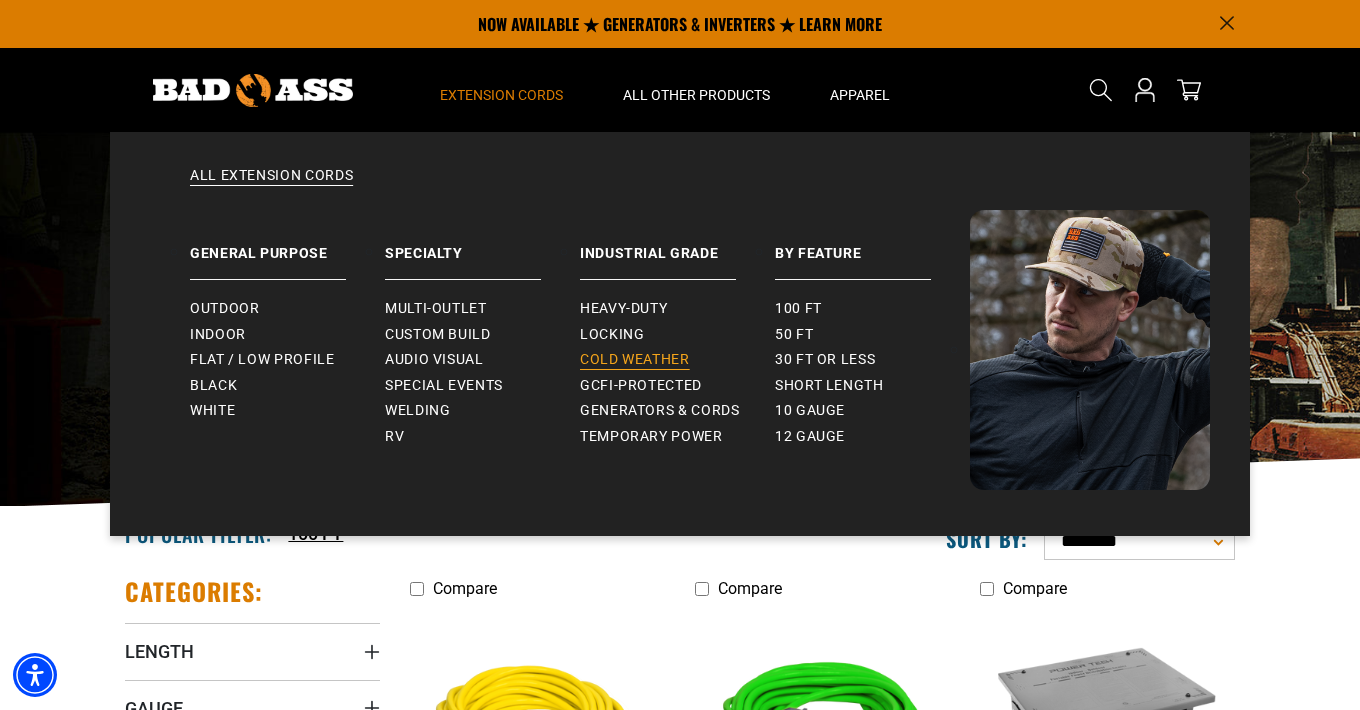 click on "Cold Weather" at bounding box center (635, 360) 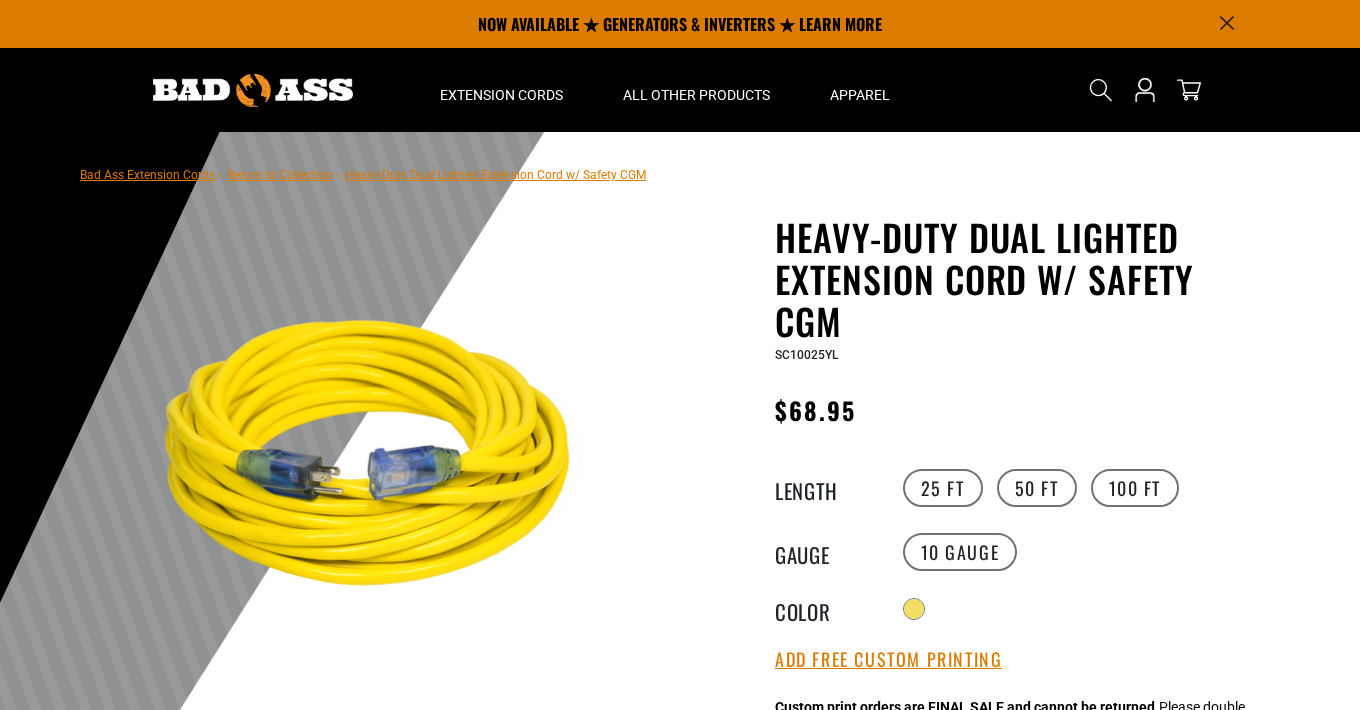 scroll, scrollTop: 0, scrollLeft: 0, axis: both 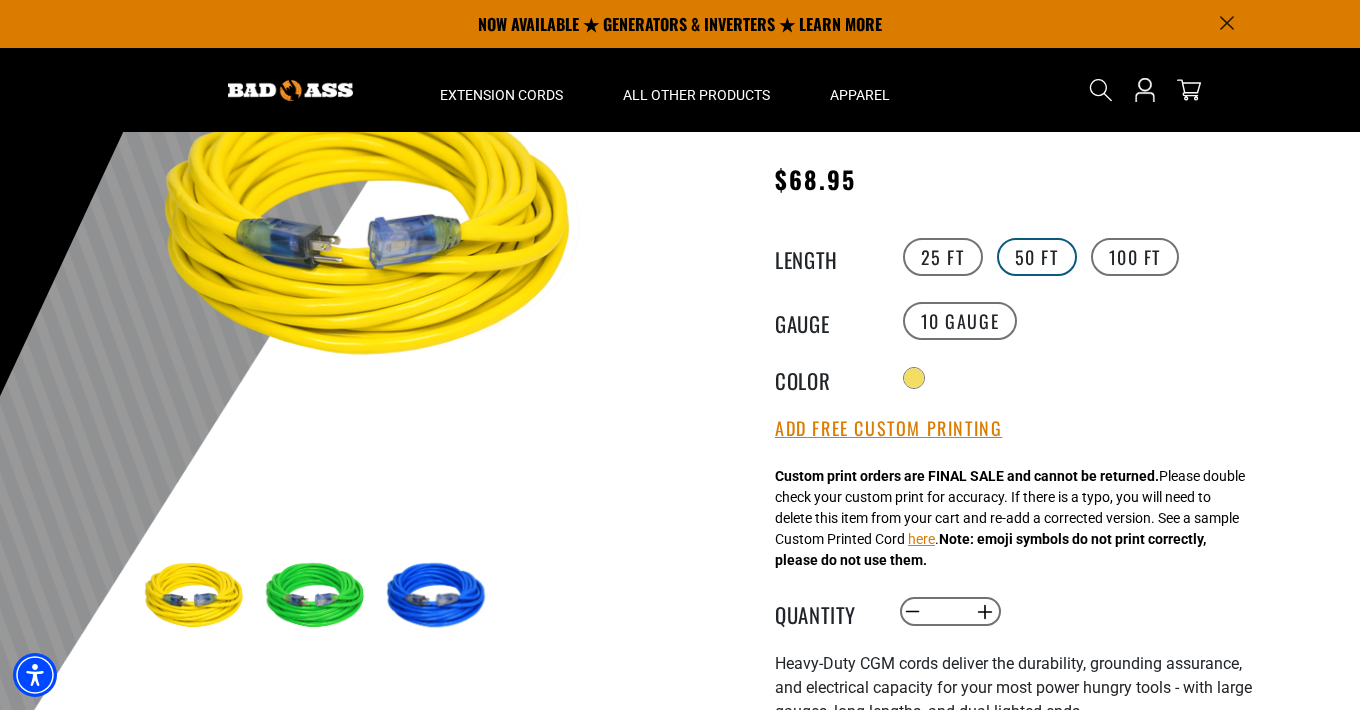 click on "50 FT" at bounding box center (1037, 257) 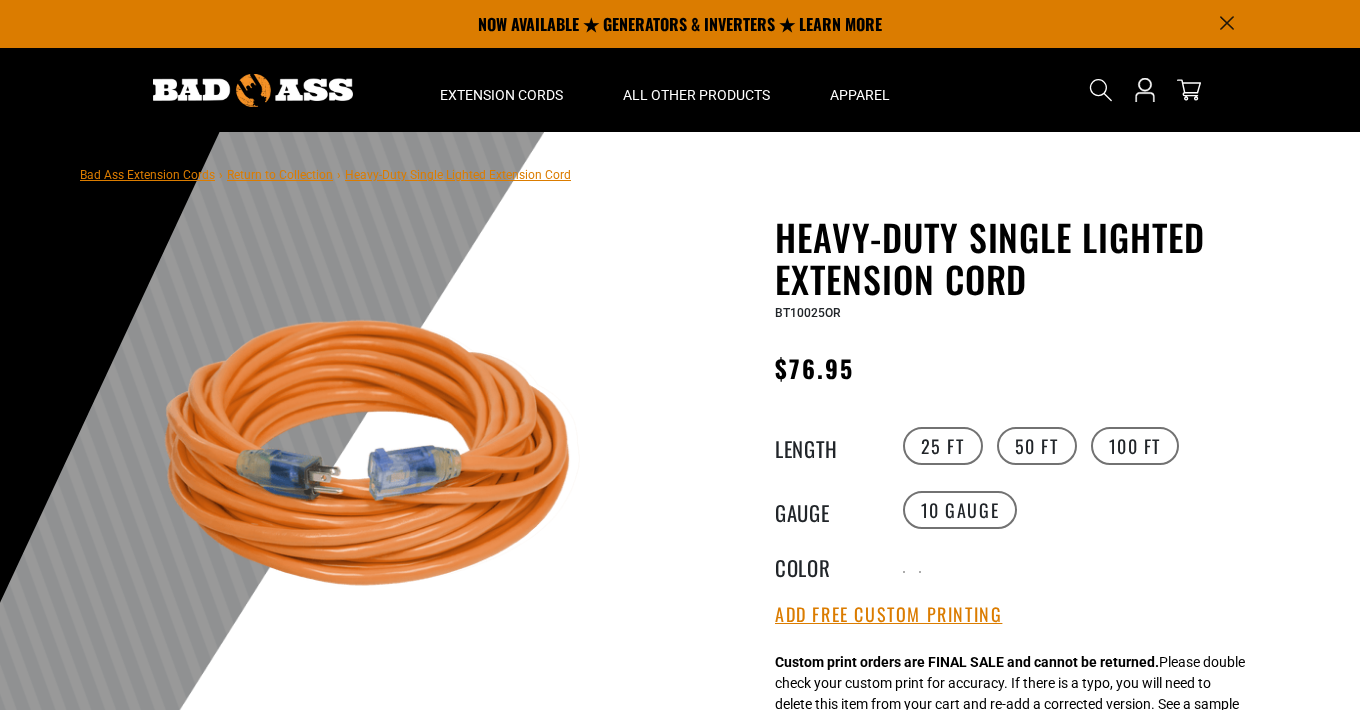 scroll, scrollTop: 0, scrollLeft: 0, axis: both 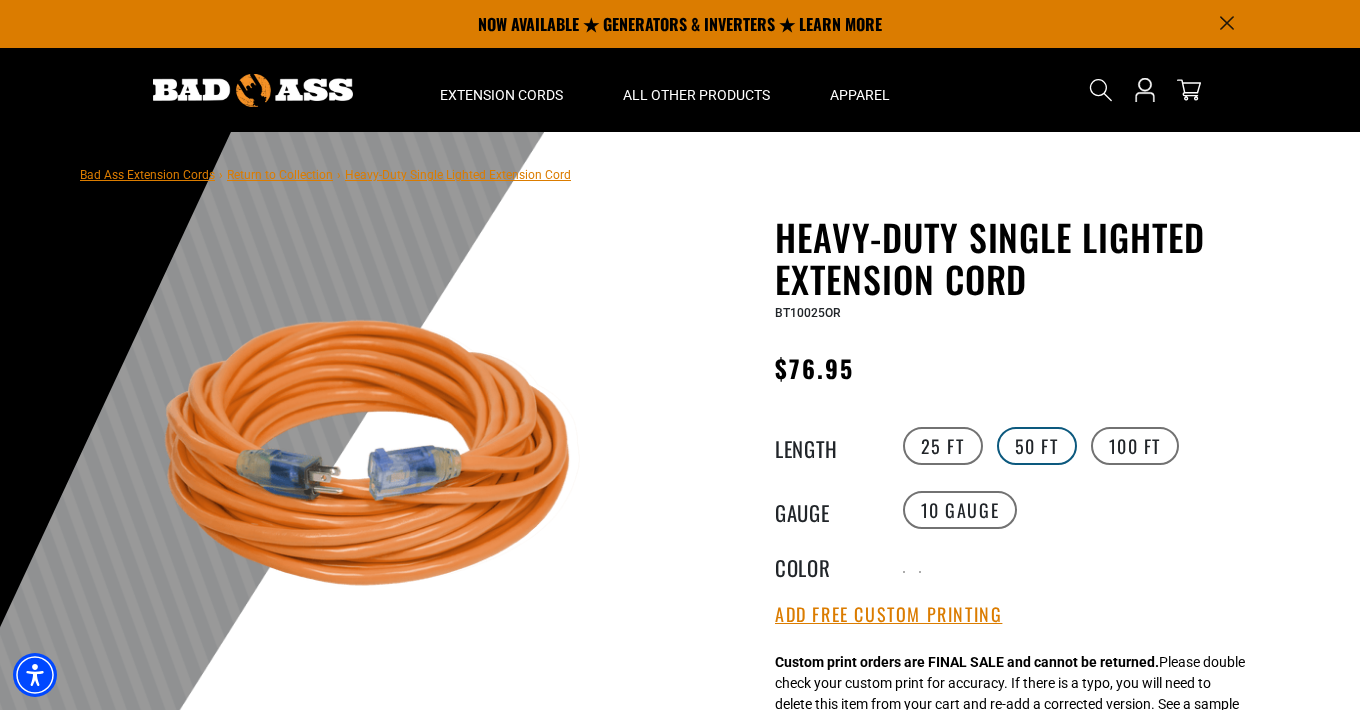 click on "50 FT" at bounding box center [1037, 446] 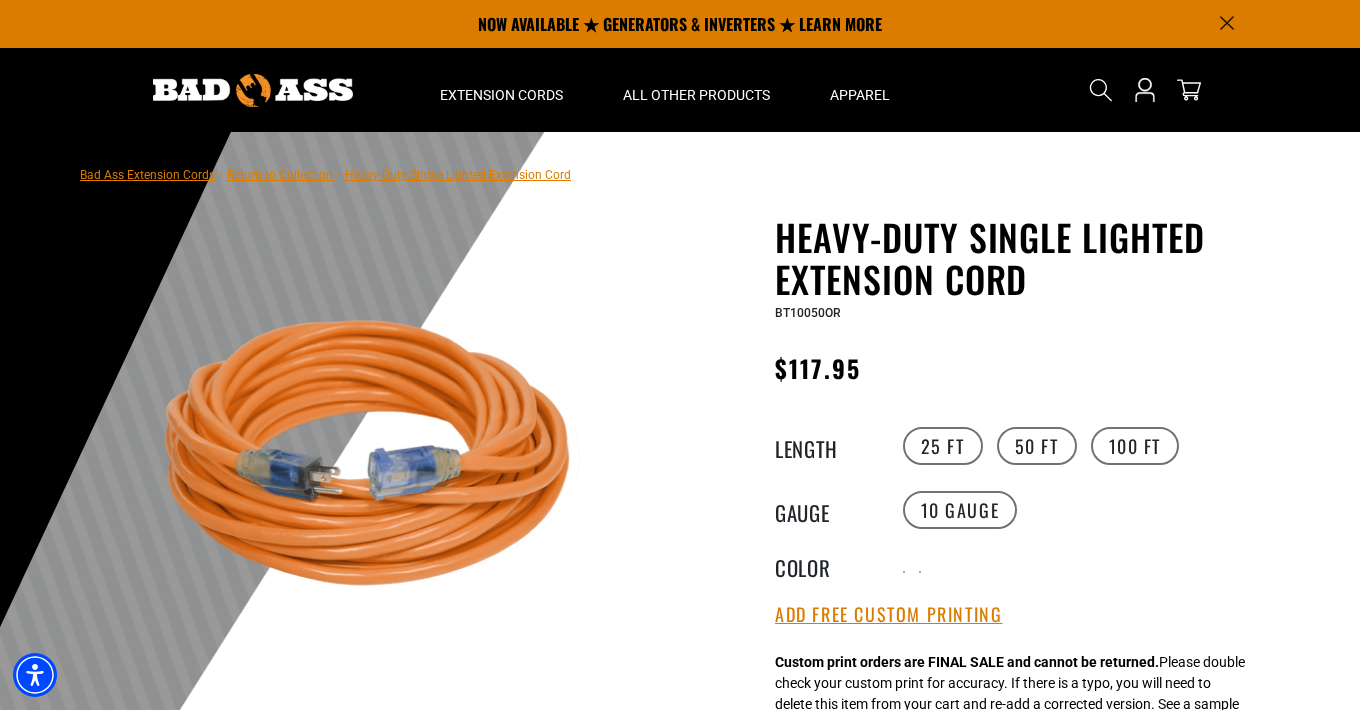 scroll, scrollTop: 0, scrollLeft: 0, axis: both 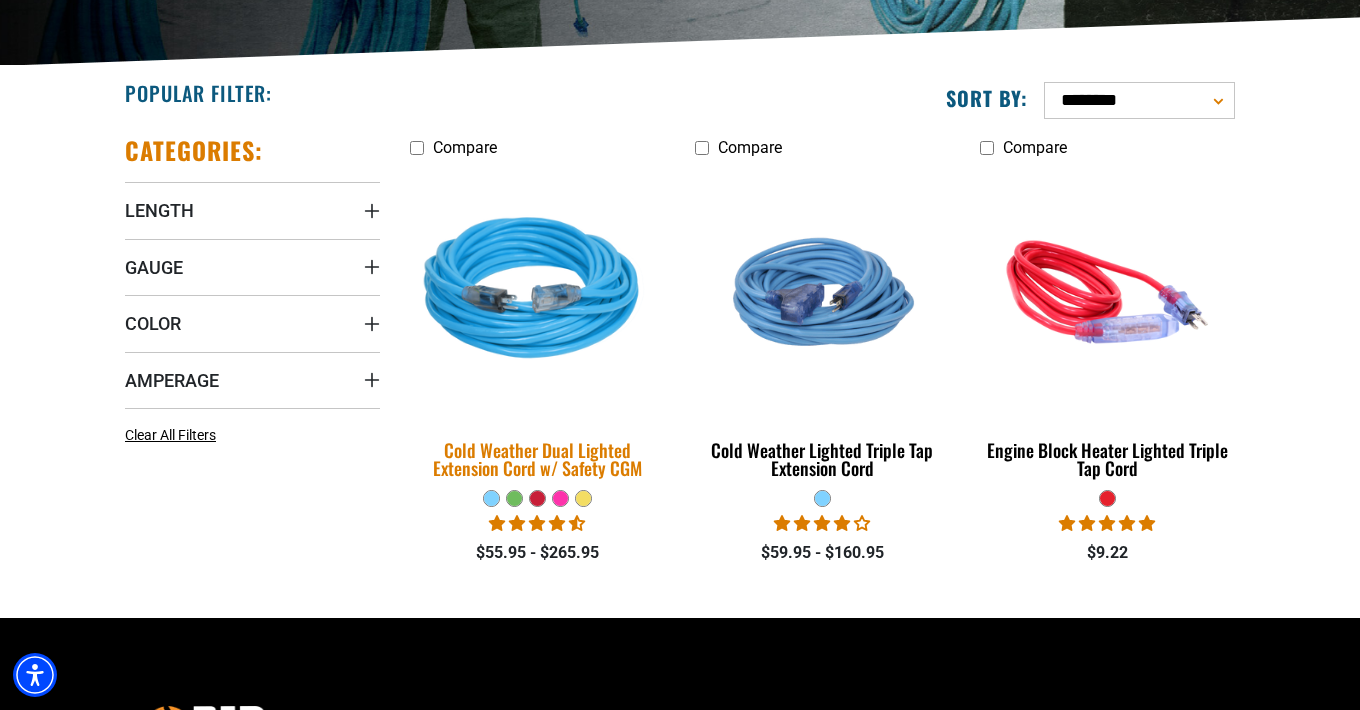 click at bounding box center [538, 292] 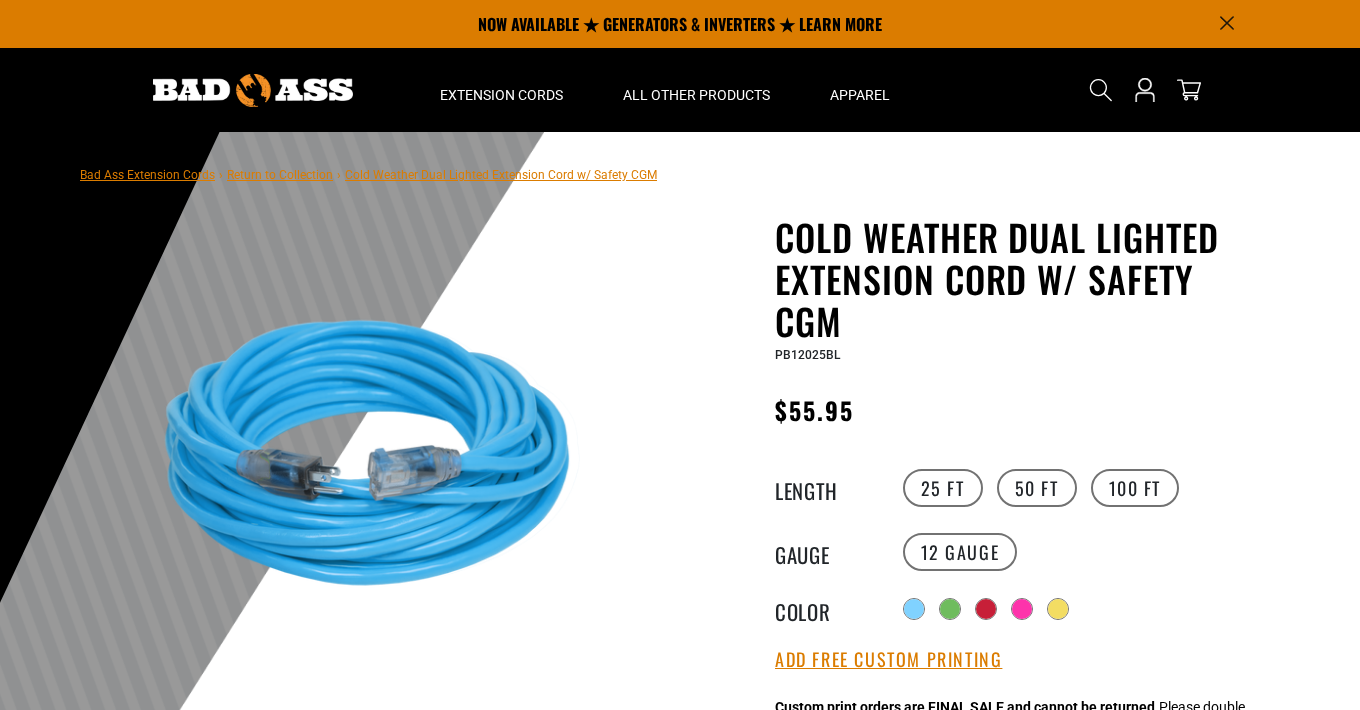 scroll, scrollTop: 0, scrollLeft: 0, axis: both 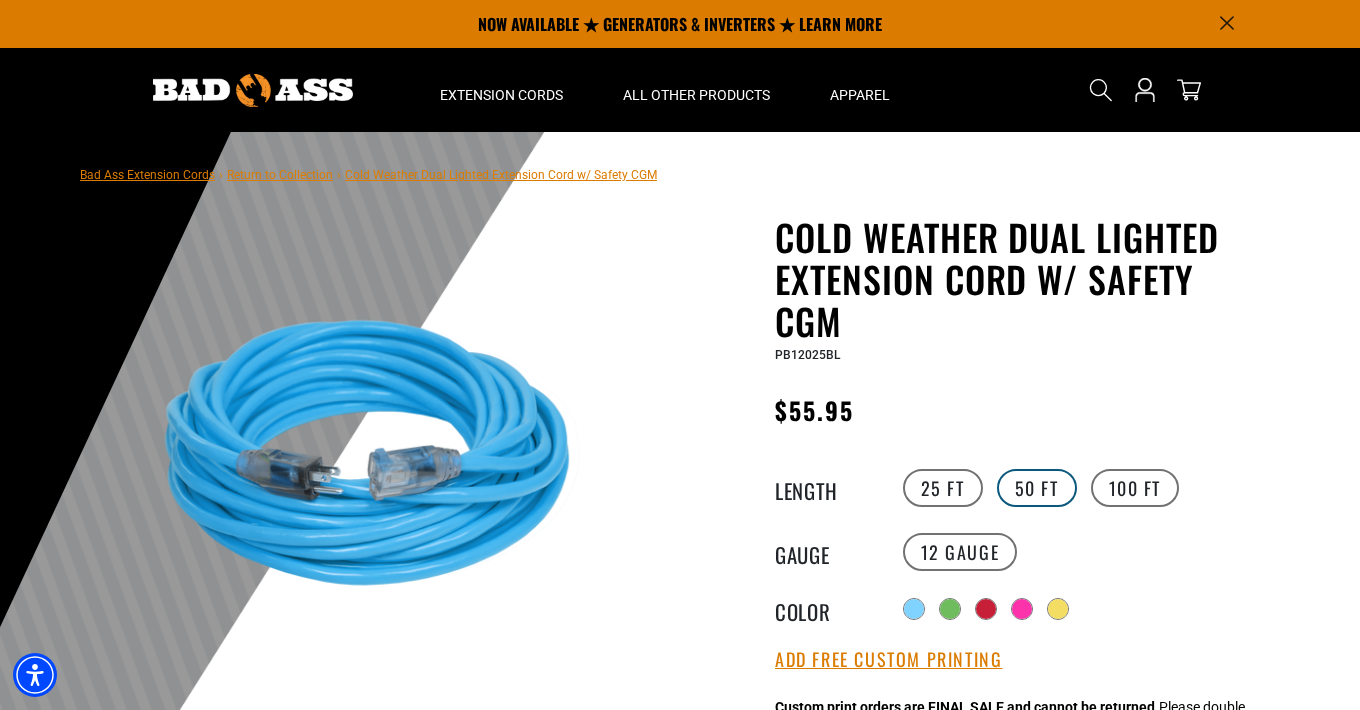 click on "50 FT" at bounding box center [1037, 488] 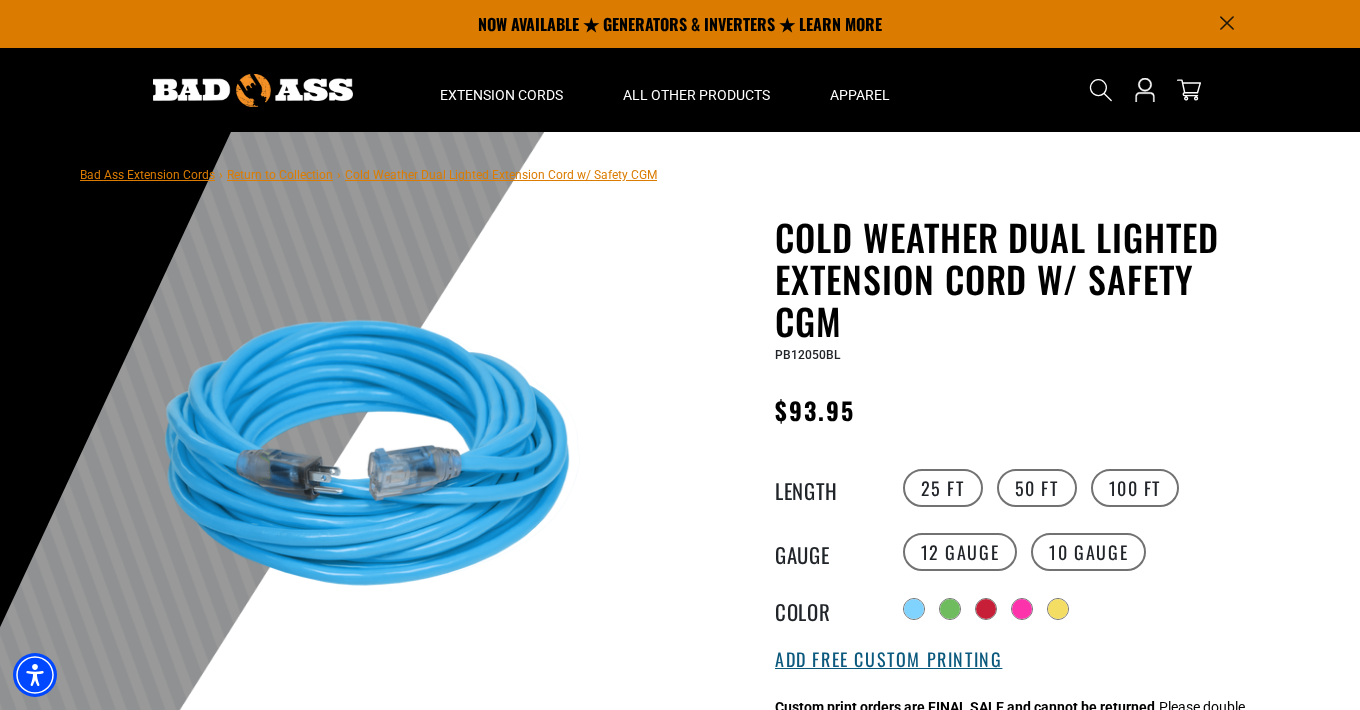 scroll, scrollTop: 0, scrollLeft: 0, axis: both 